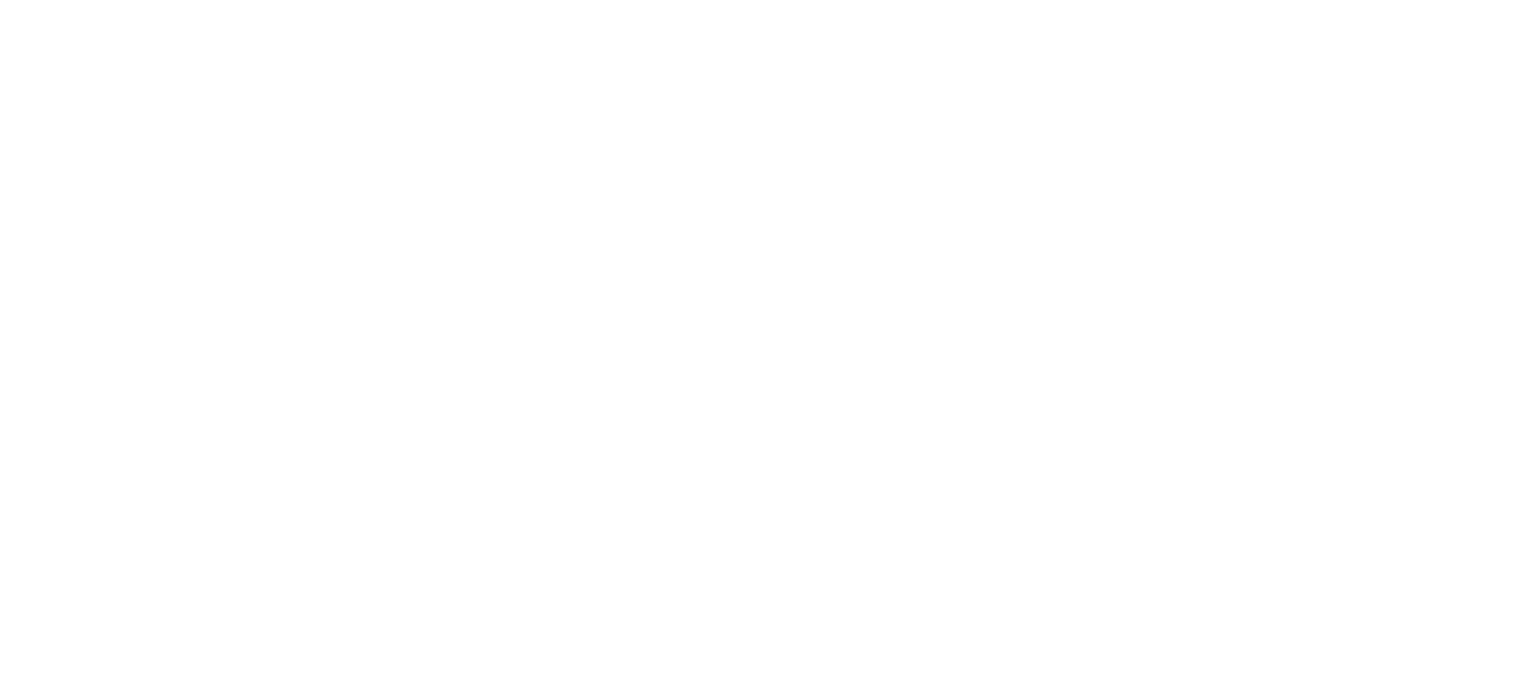 scroll, scrollTop: 0, scrollLeft: 0, axis: both 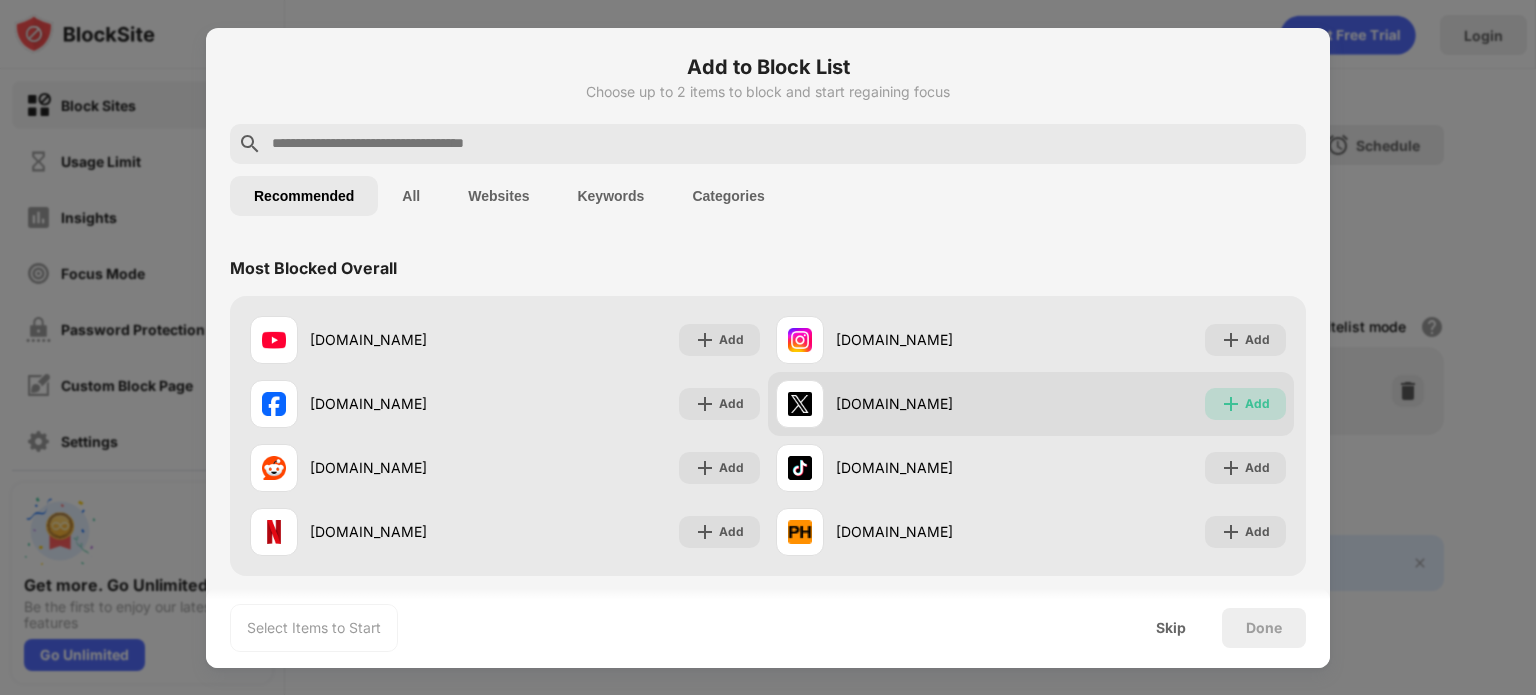 click on "Add" at bounding box center [1257, 404] 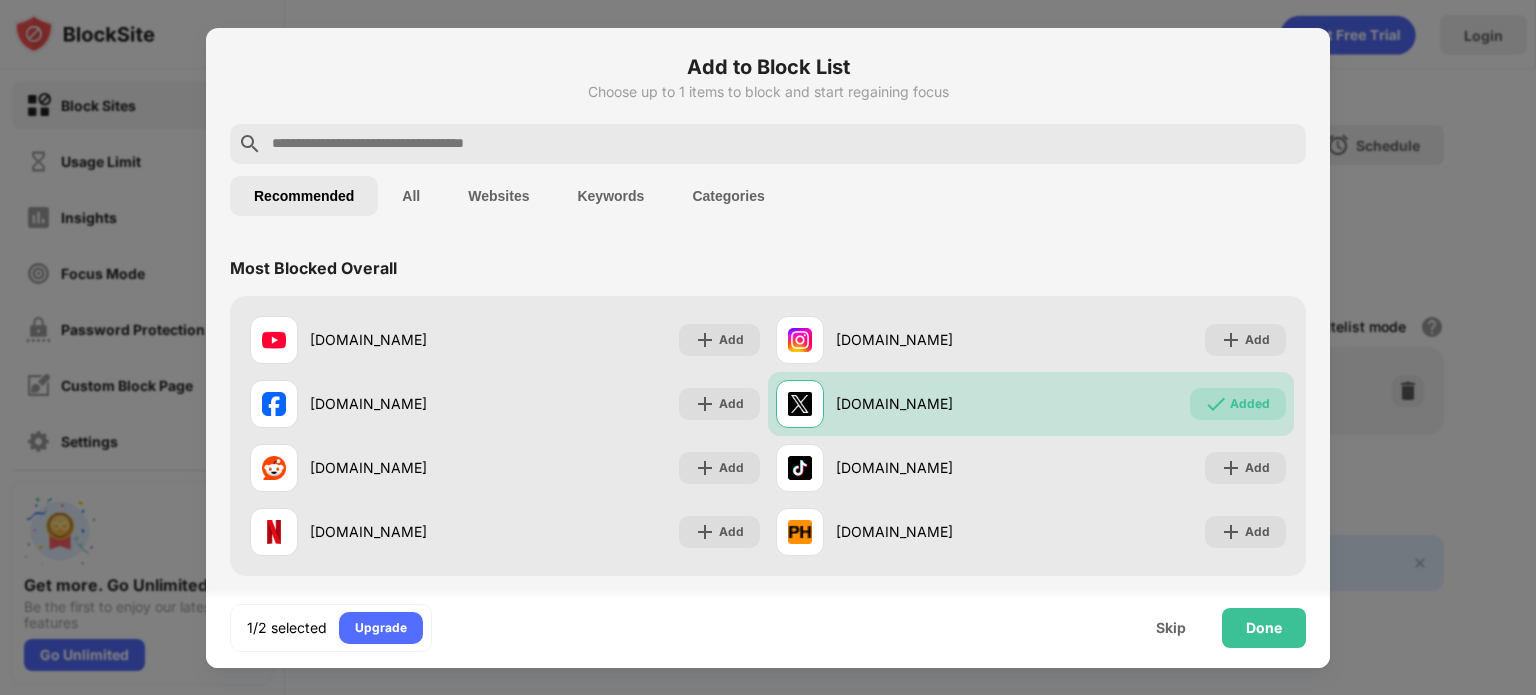 click at bounding box center [784, 144] 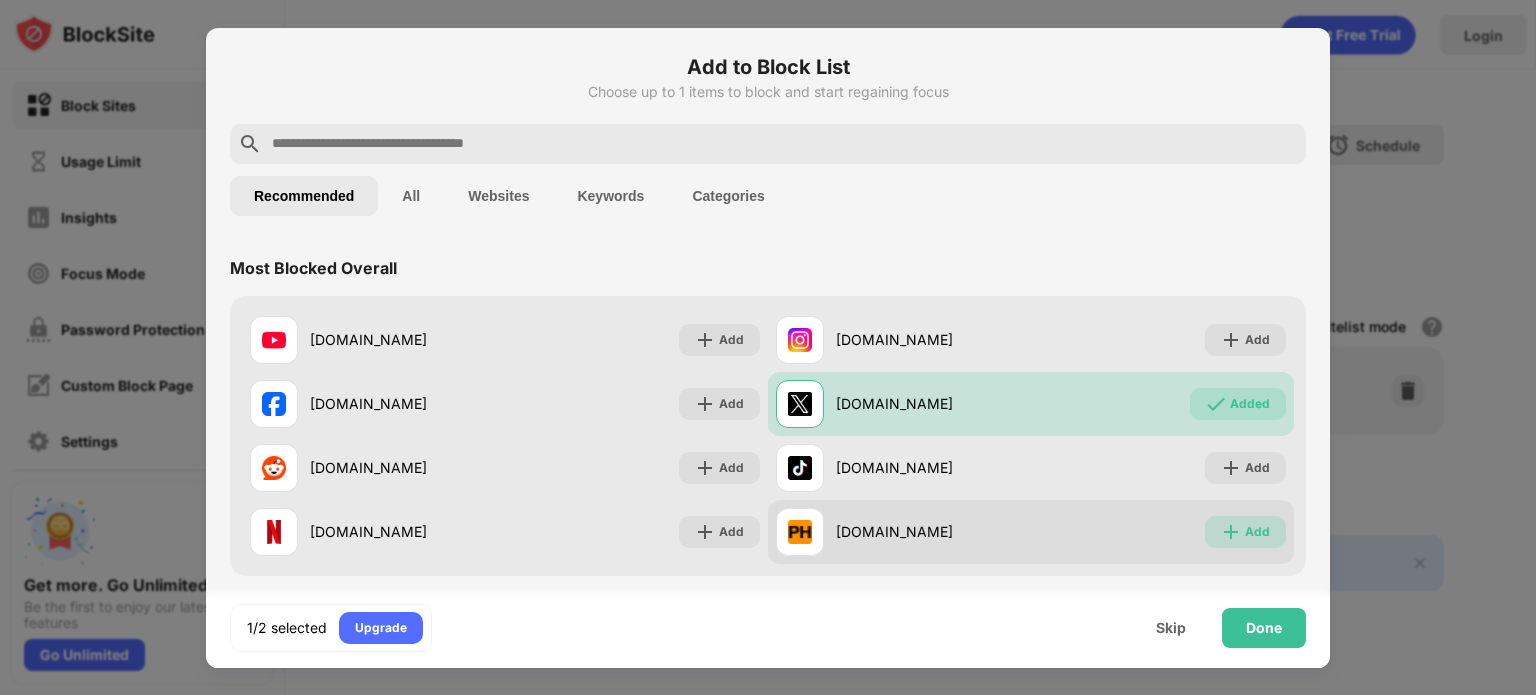 click at bounding box center [1231, 532] 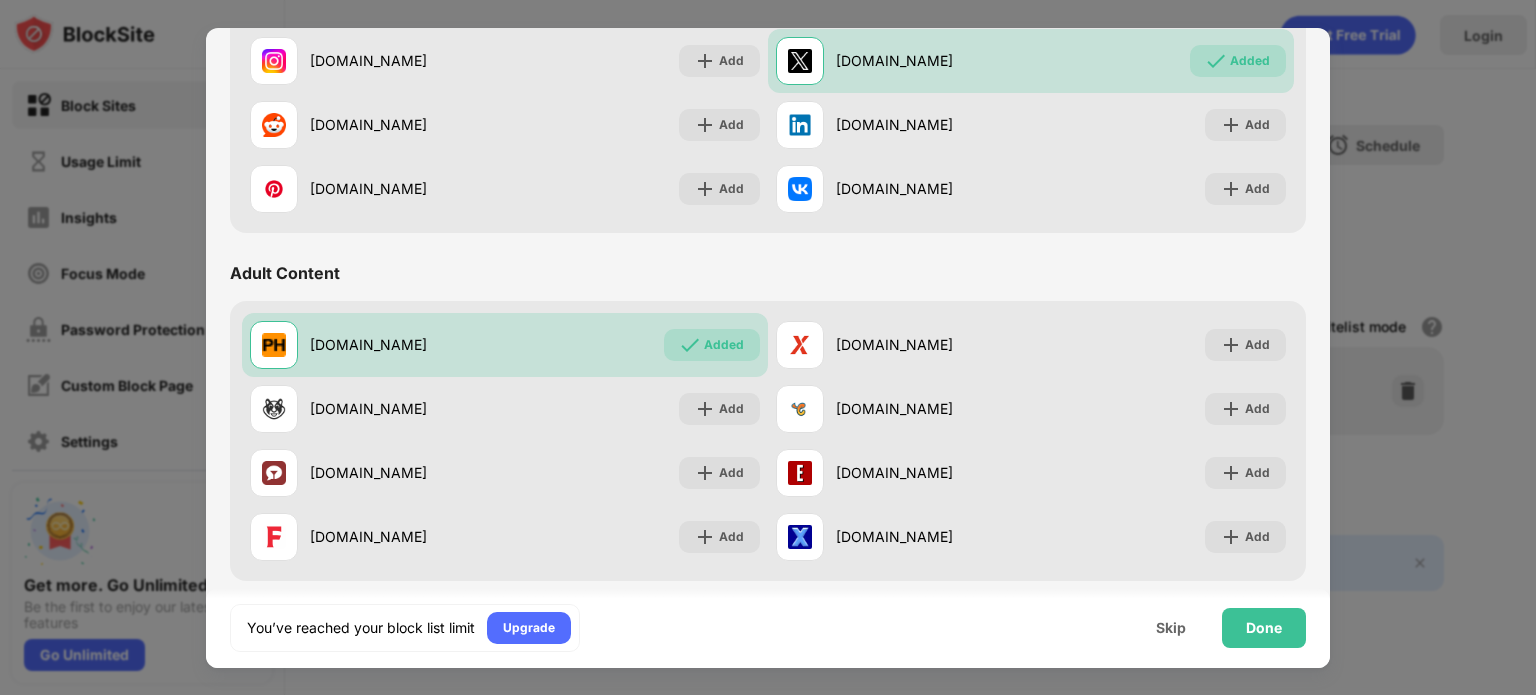 scroll, scrollTop: 696, scrollLeft: 0, axis: vertical 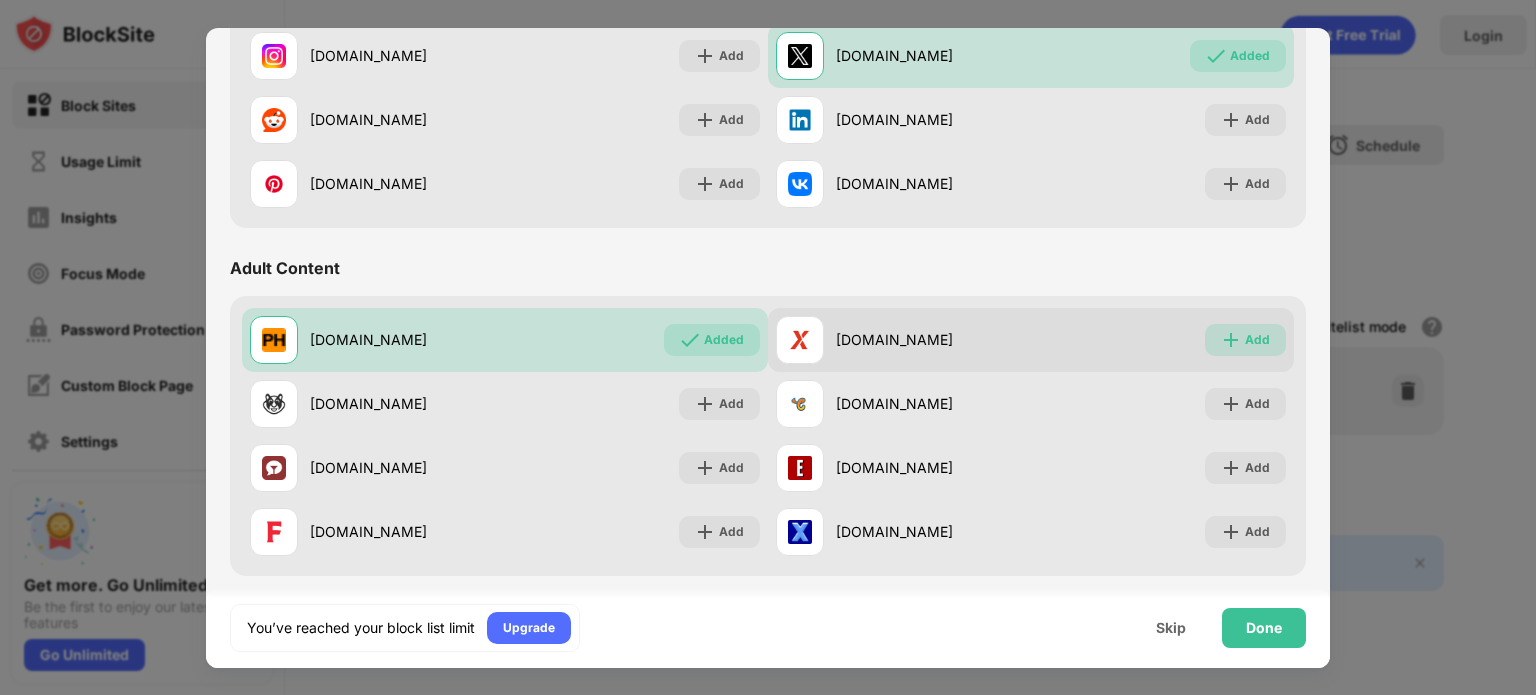 click on "Add" at bounding box center (1257, 340) 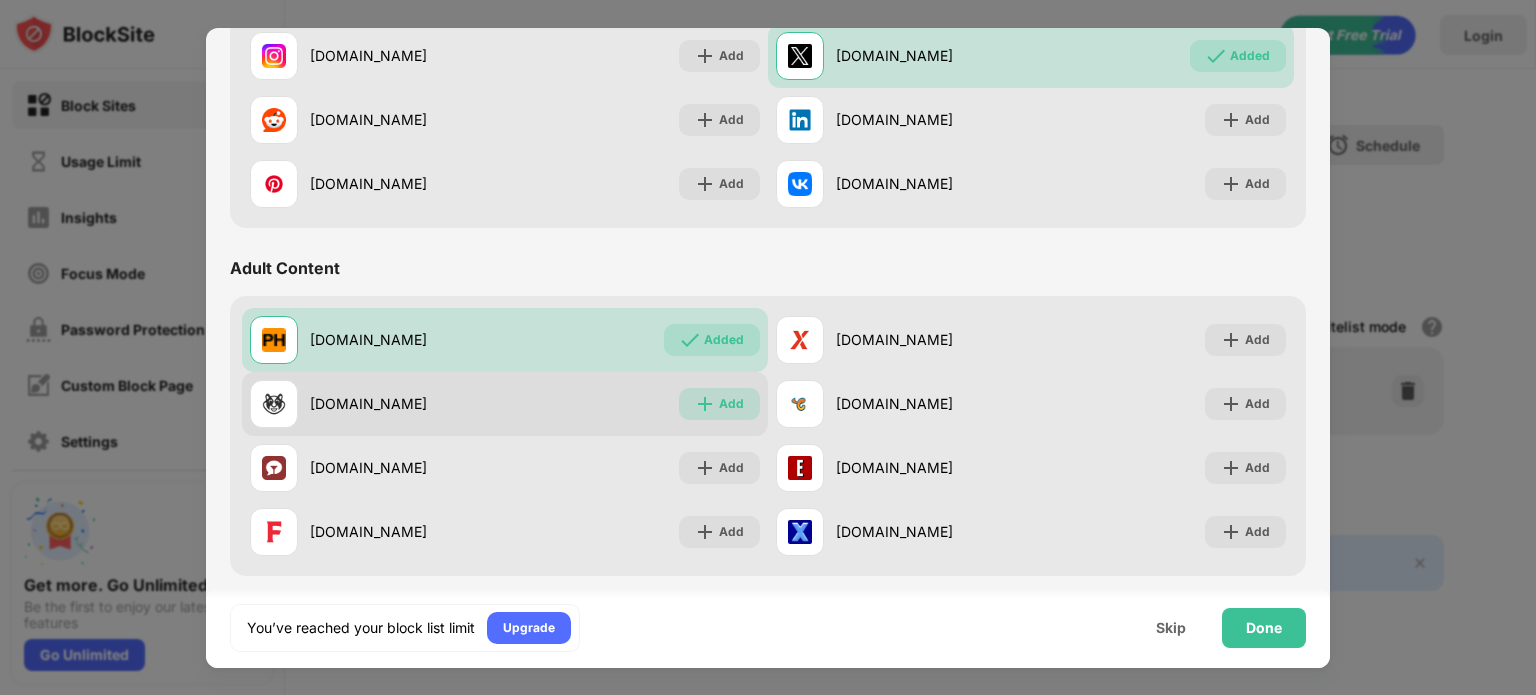 click on "Add" at bounding box center (731, 404) 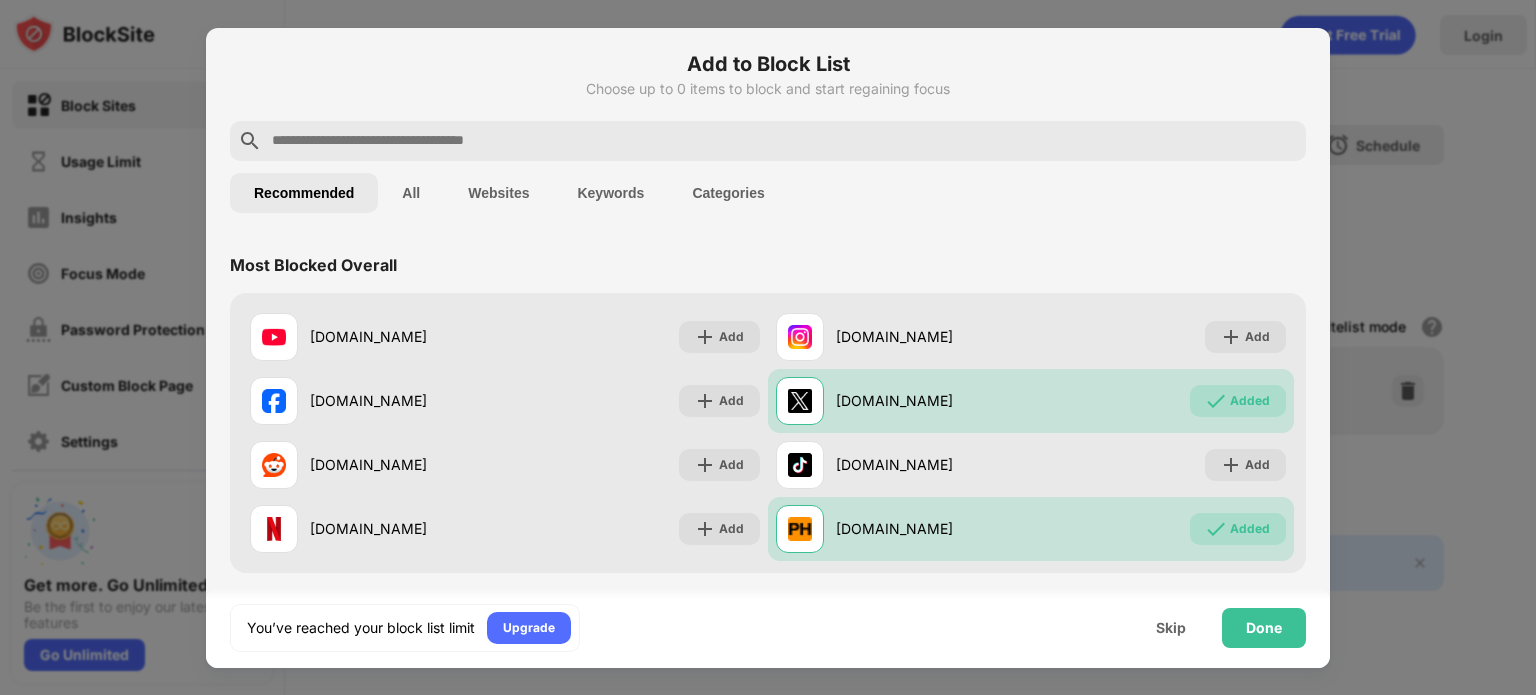 scroll, scrollTop: 0, scrollLeft: 0, axis: both 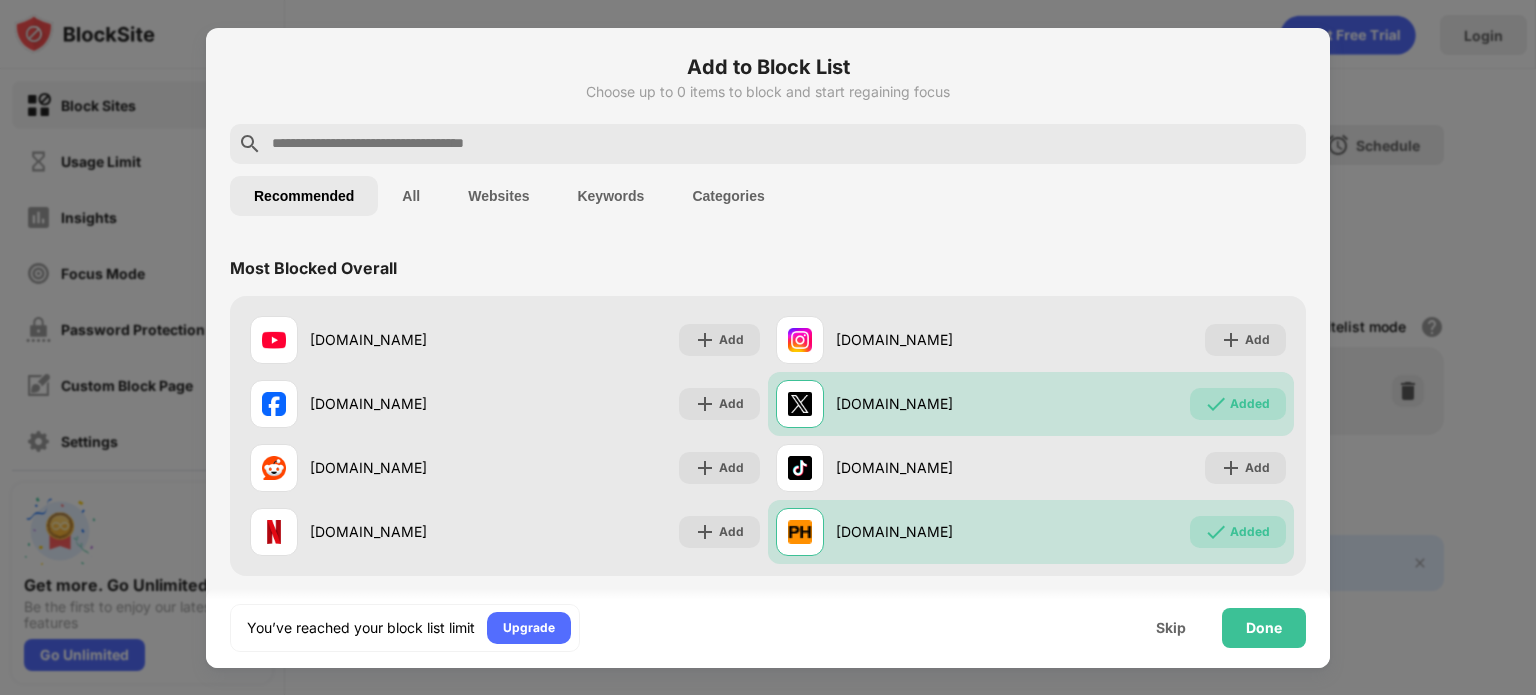 click at bounding box center (784, 144) 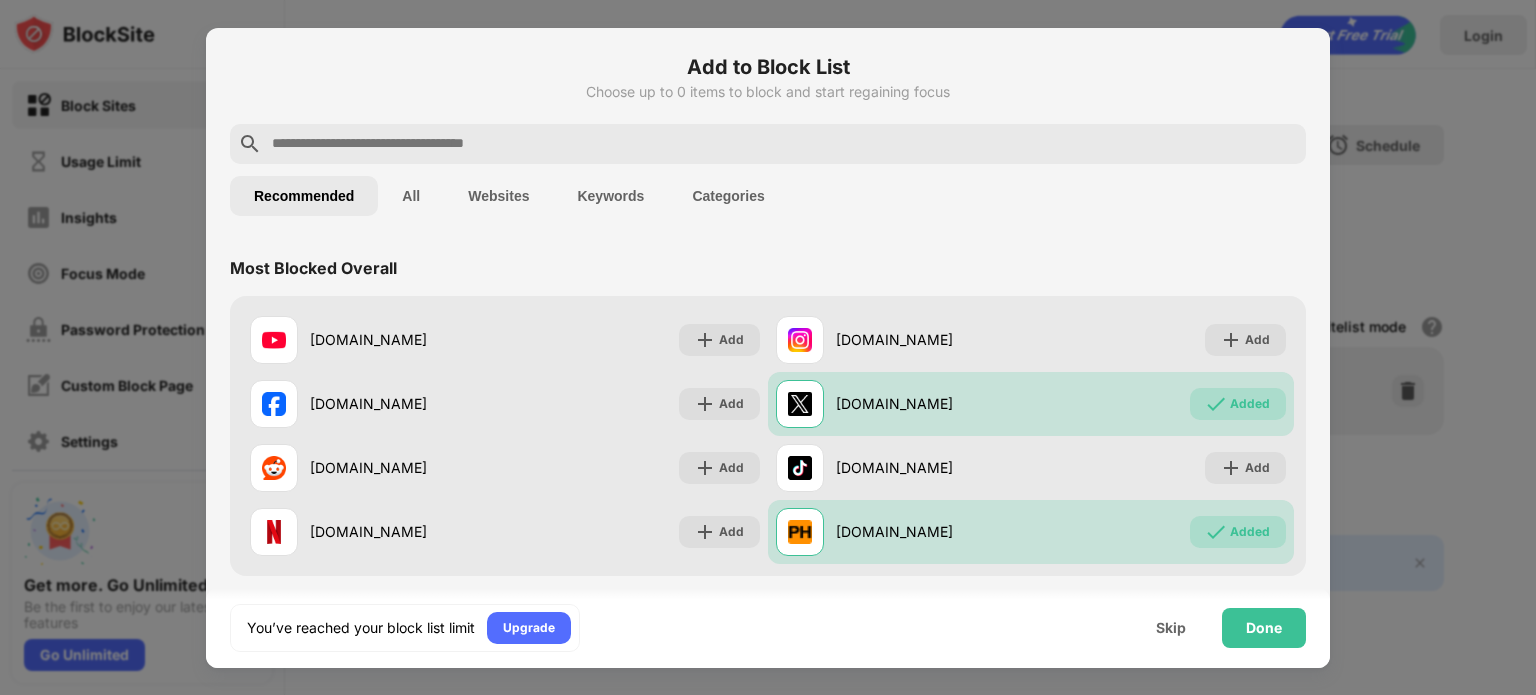 paste on "**********" 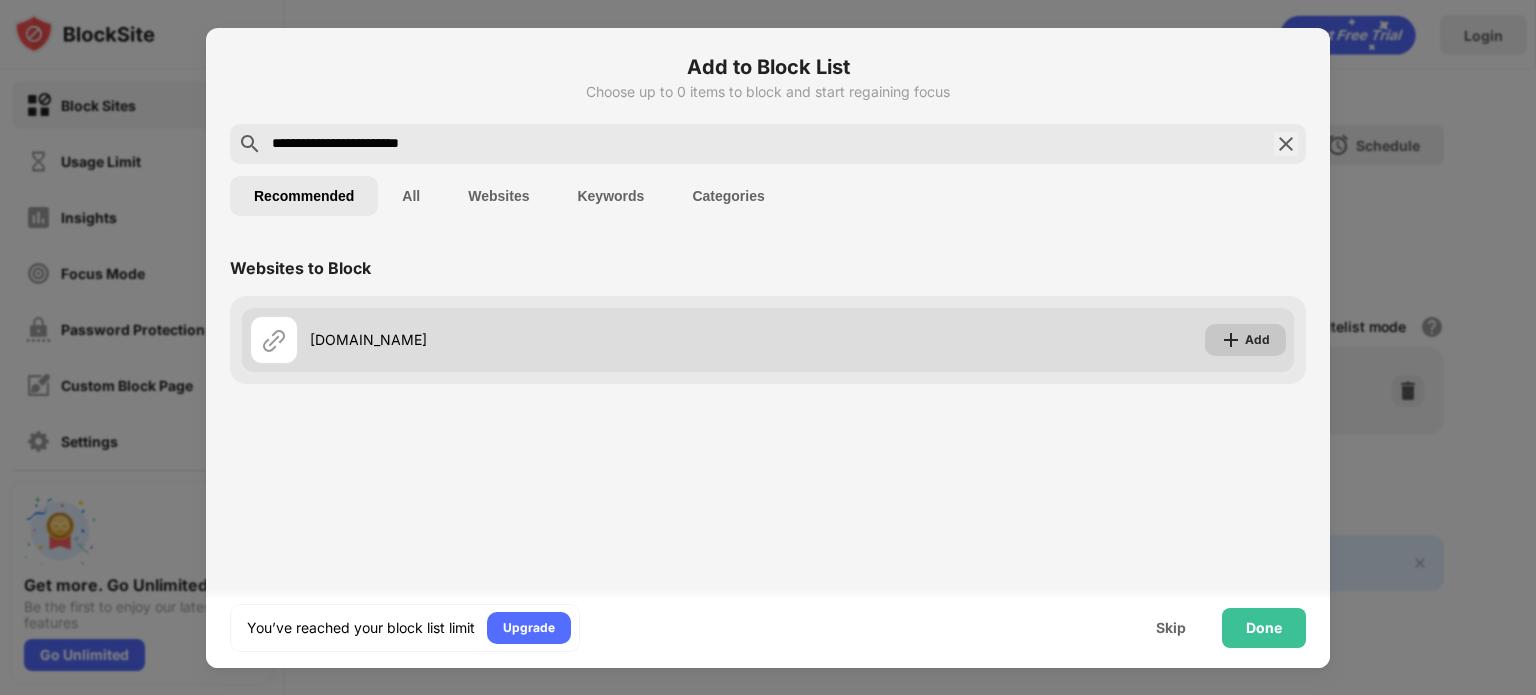 type on "**********" 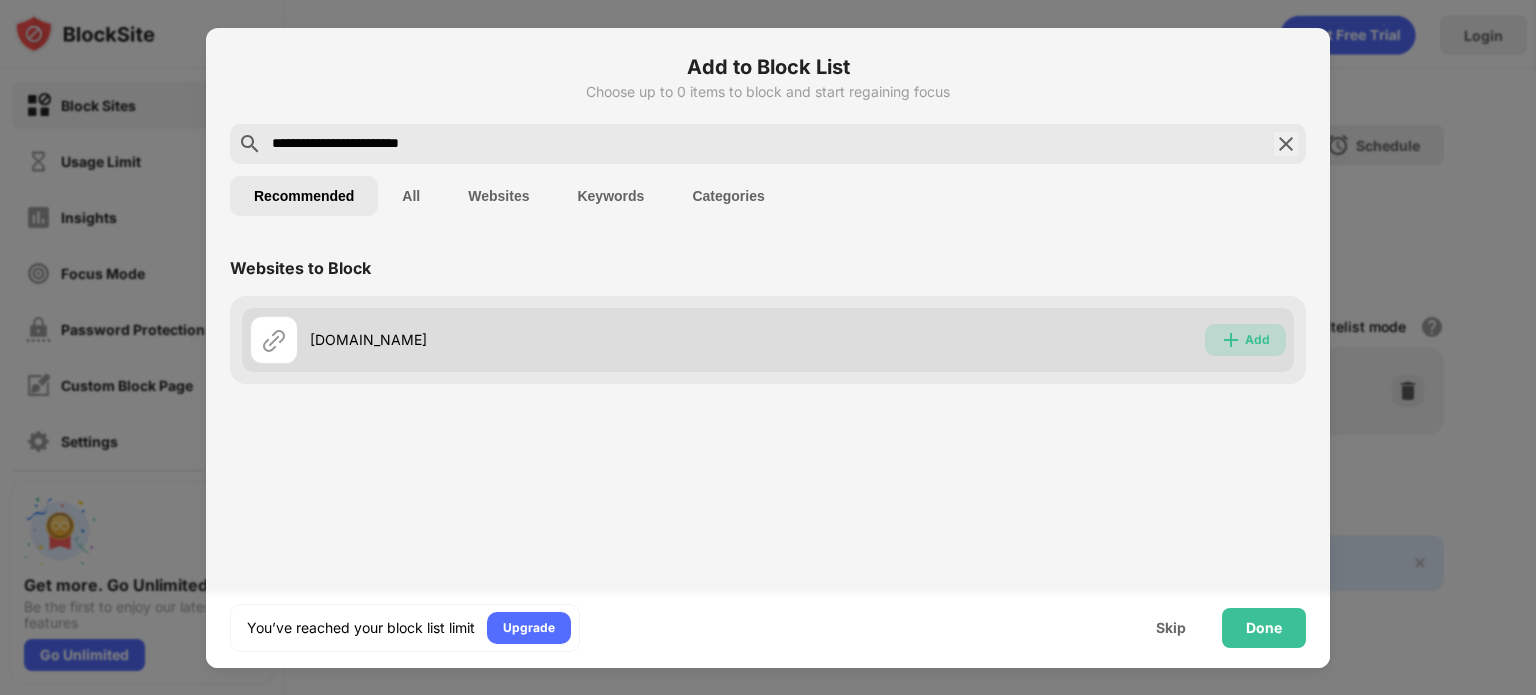 click on "Add" at bounding box center [1245, 340] 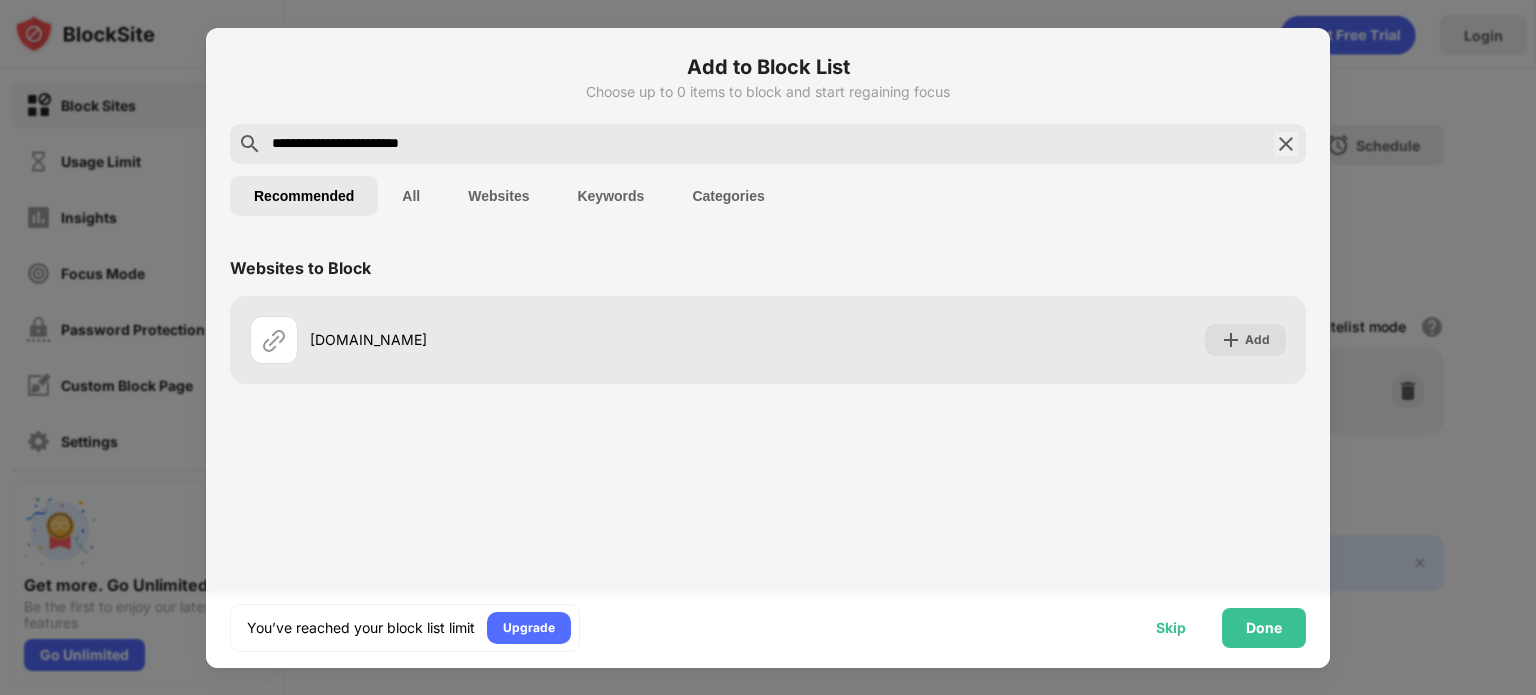 click on "Skip" at bounding box center [1171, 628] 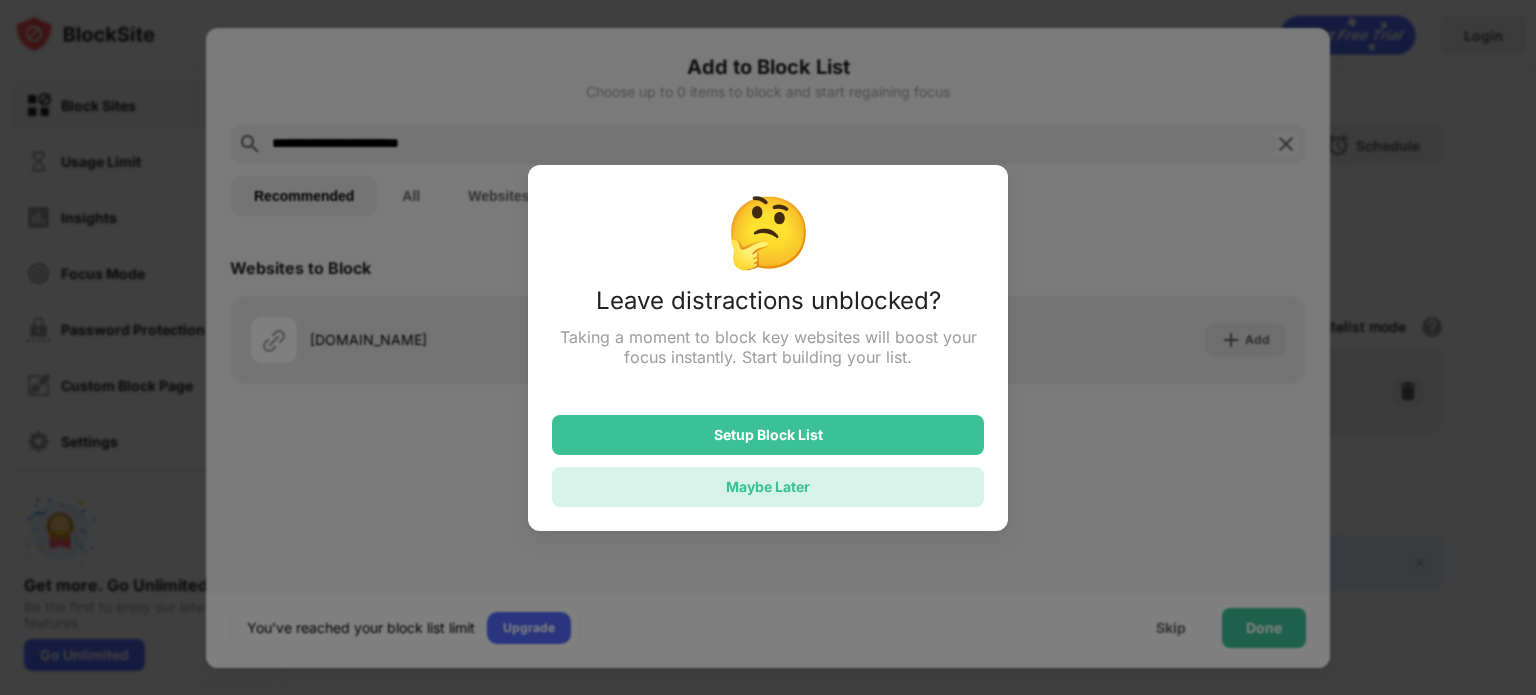 click on "Maybe Later" at bounding box center (768, 486) 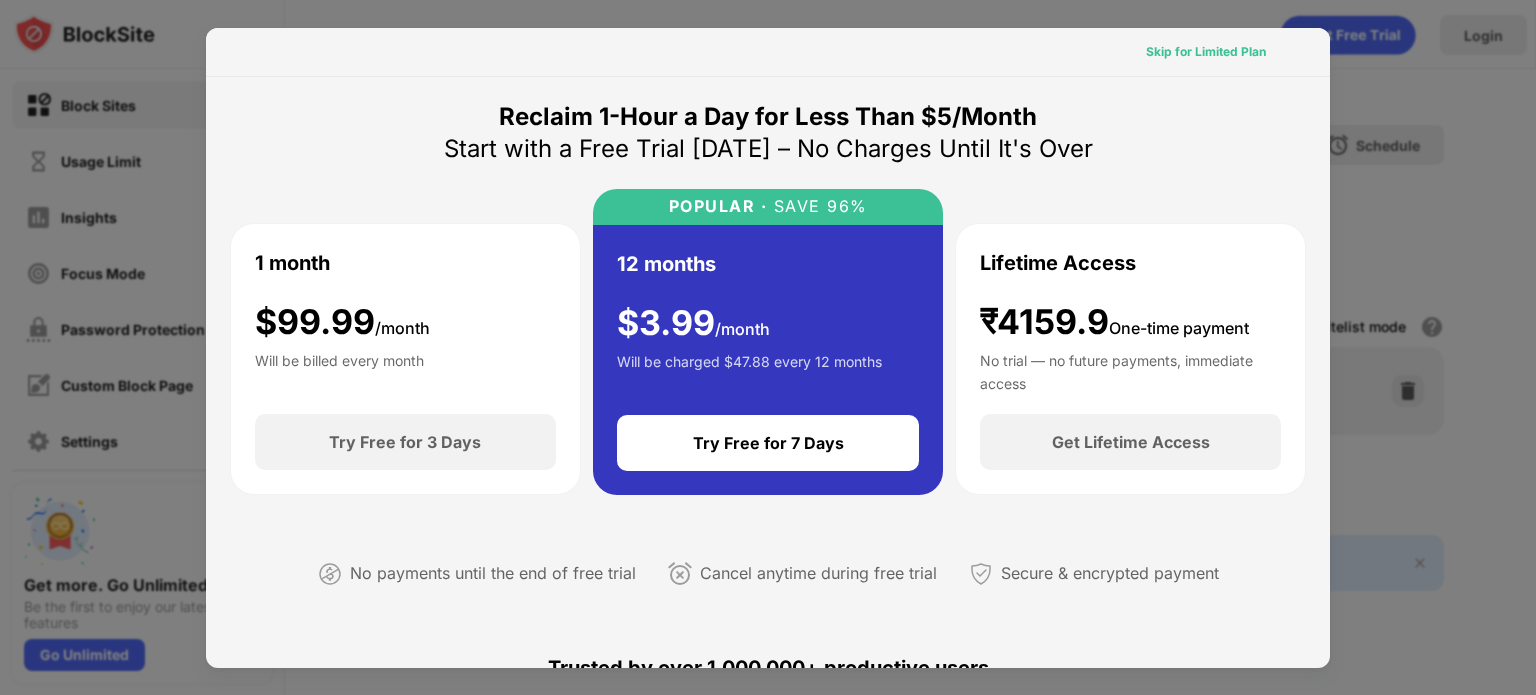 click on "Skip for Limited Plan" at bounding box center (1206, 52) 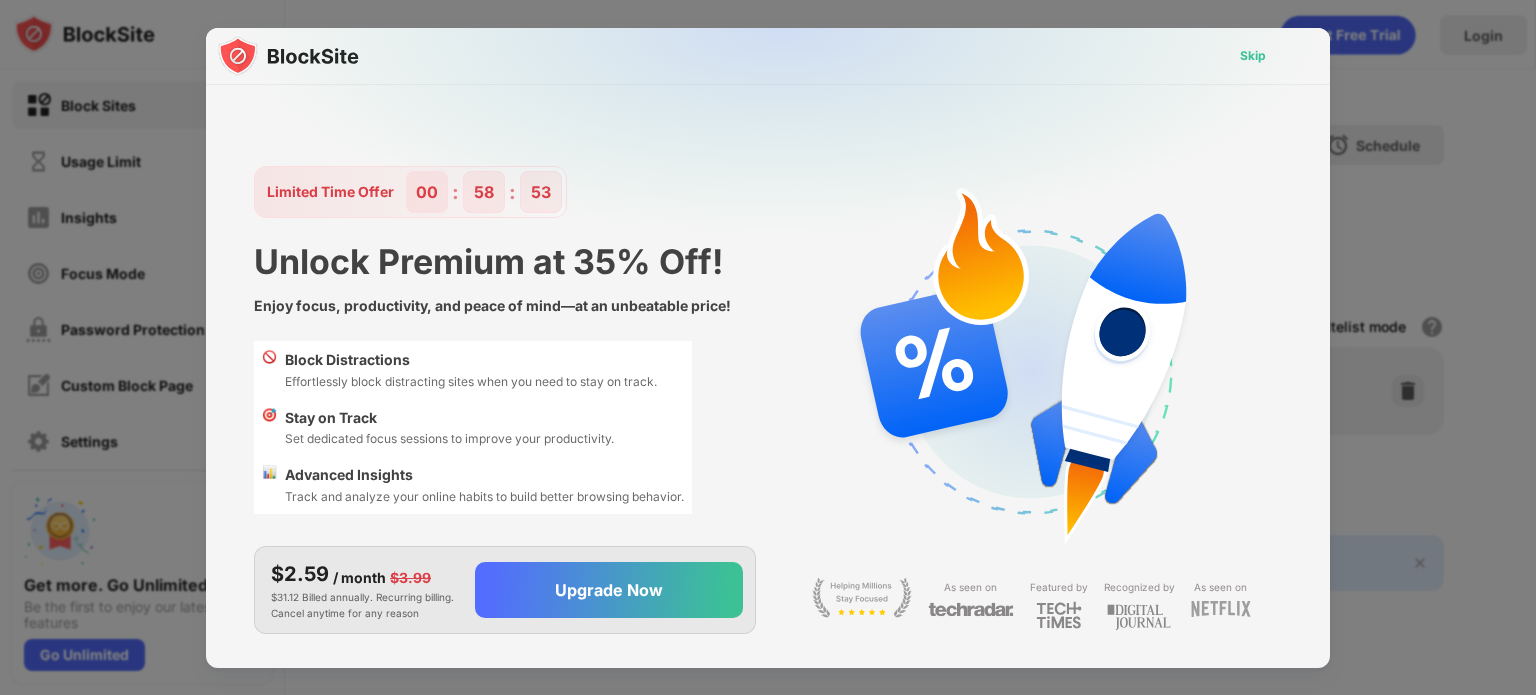 click on "Skip" at bounding box center (1253, 56) 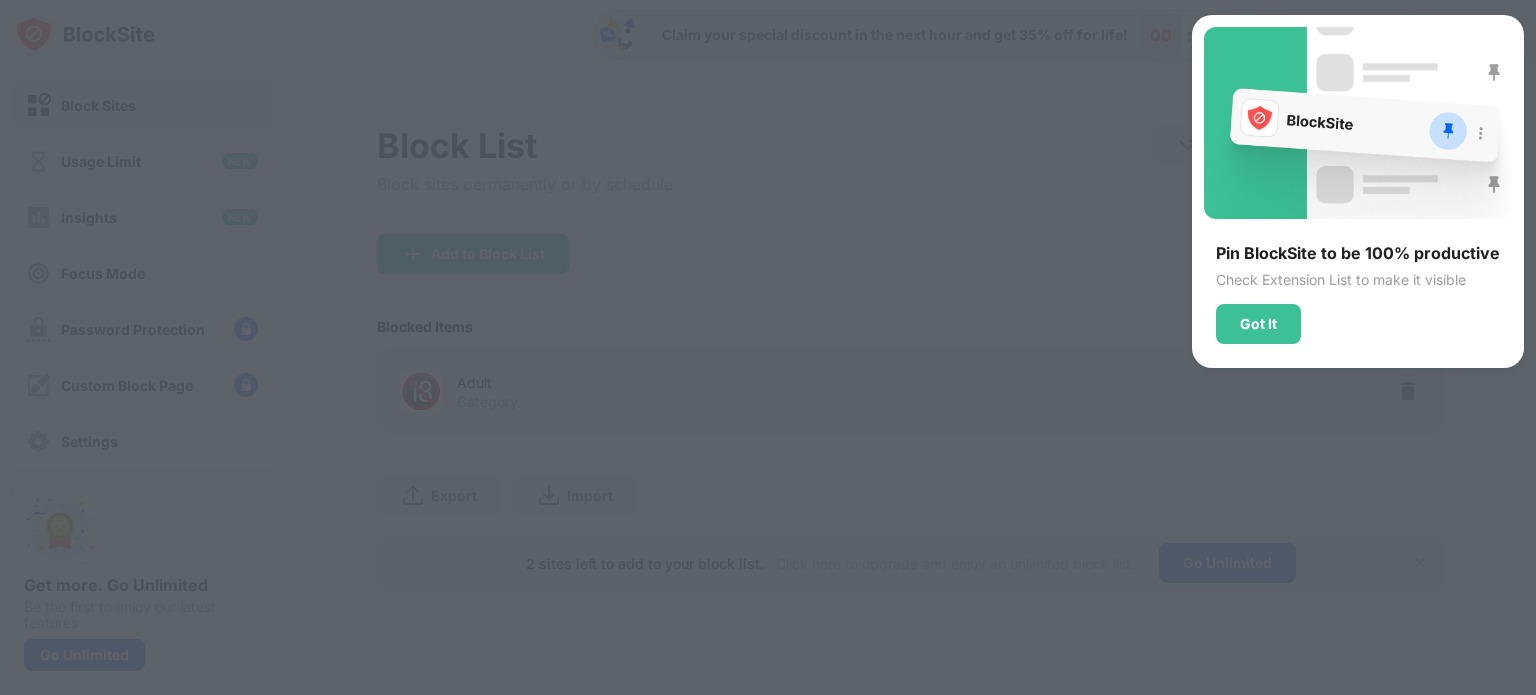 click at bounding box center (768, 347) 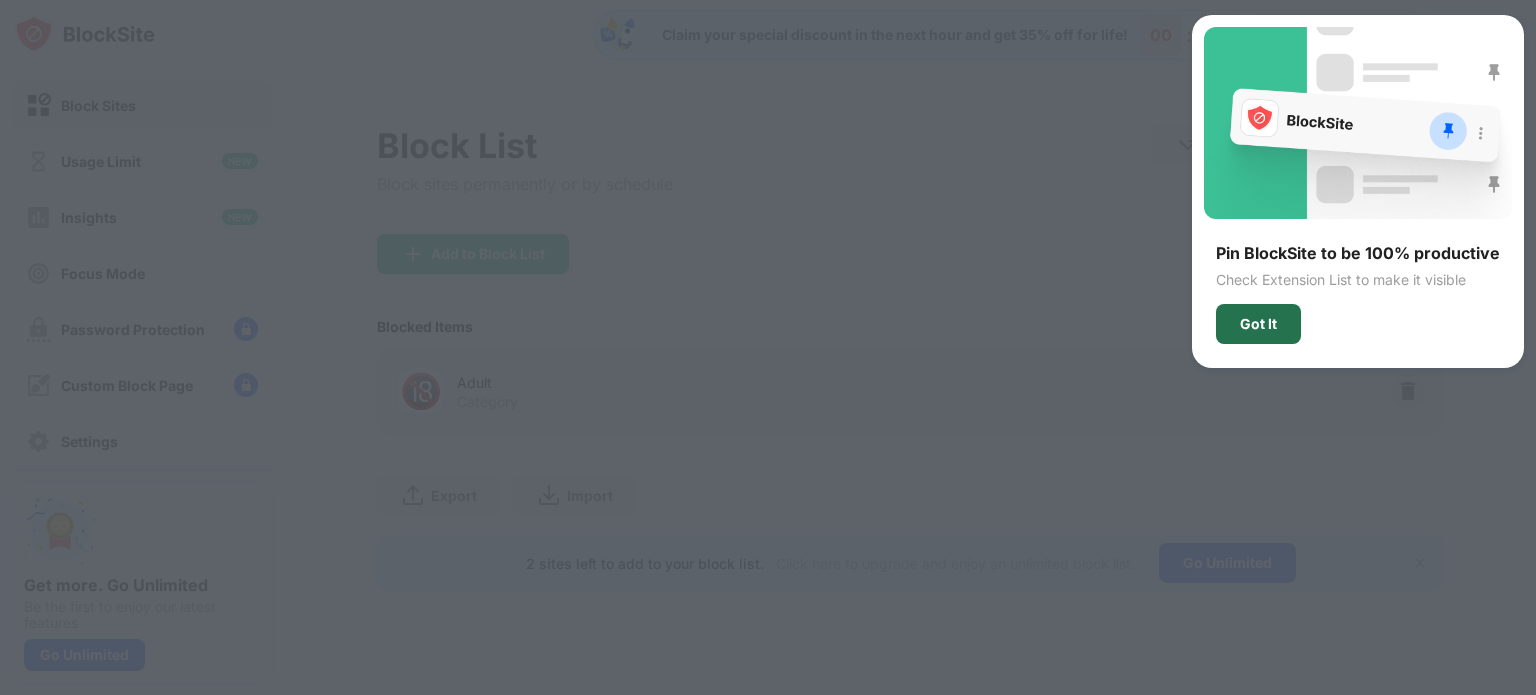 click on "Got It" at bounding box center [1258, 324] 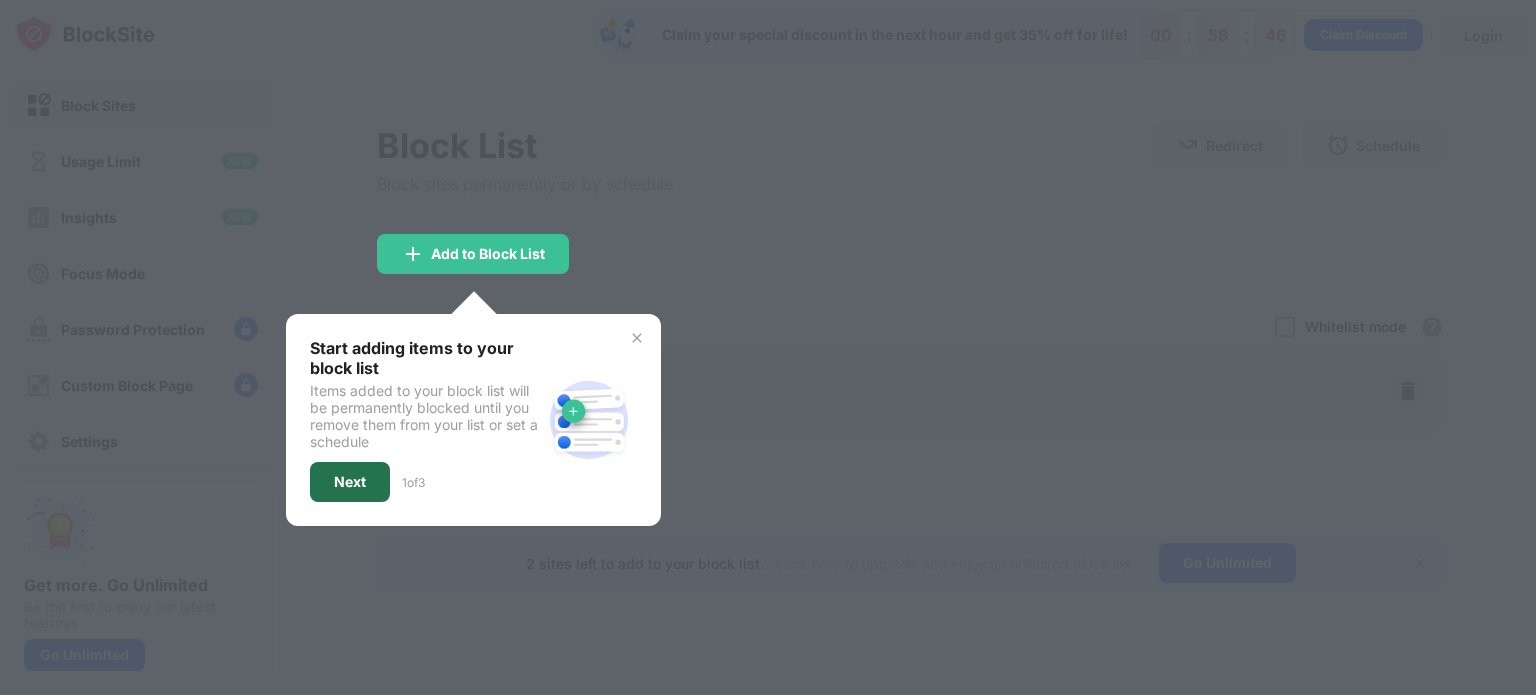 click on "Next" at bounding box center [350, 482] 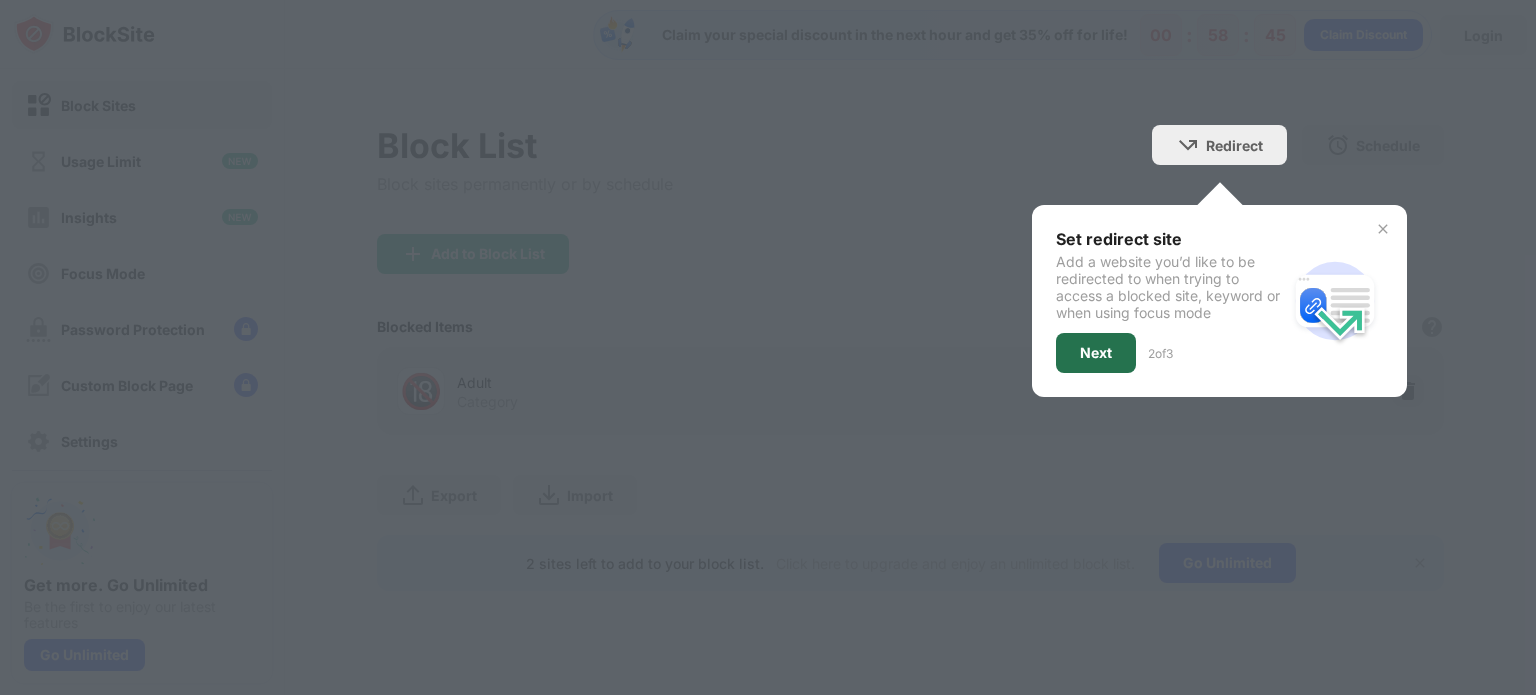 click on "Next" at bounding box center [1096, 353] 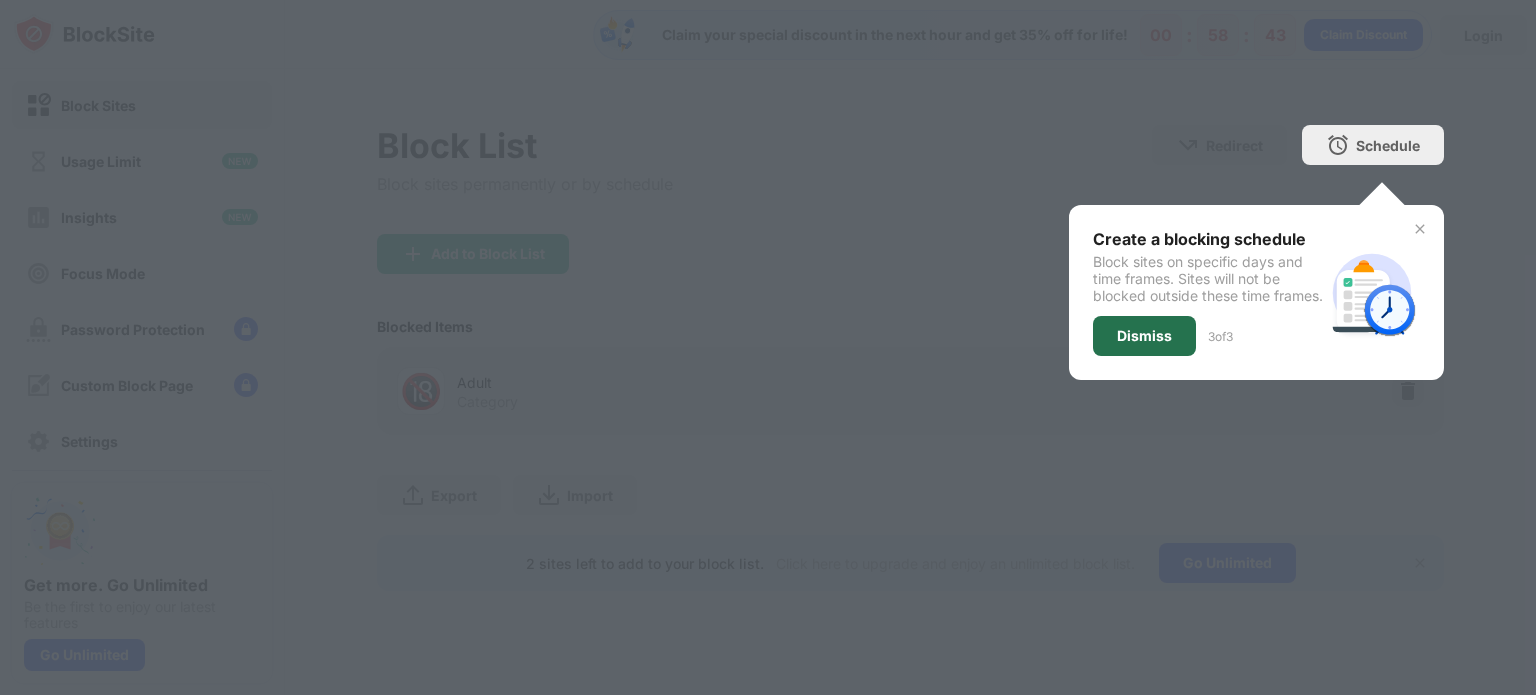 click on "Dismiss" at bounding box center (1144, 336) 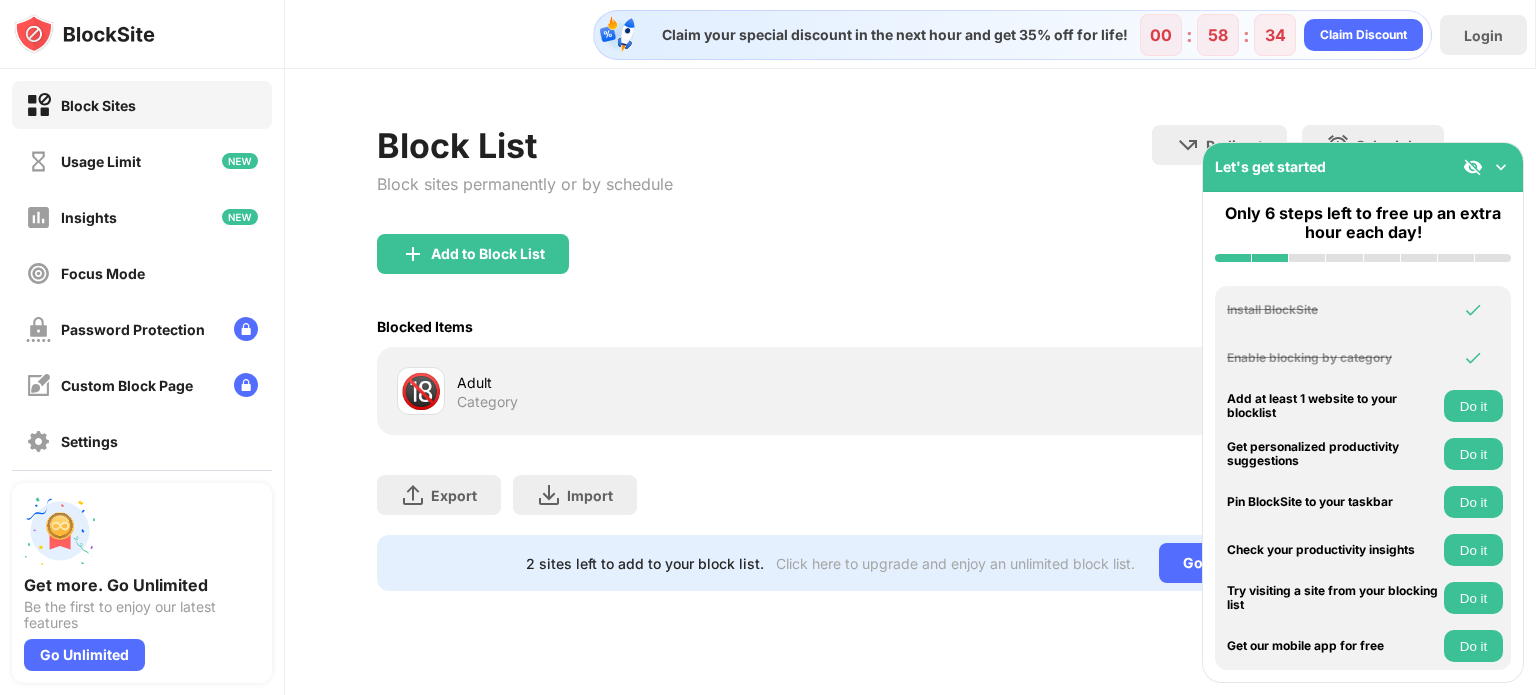 click on "Add to Block List" at bounding box center (910, 270) 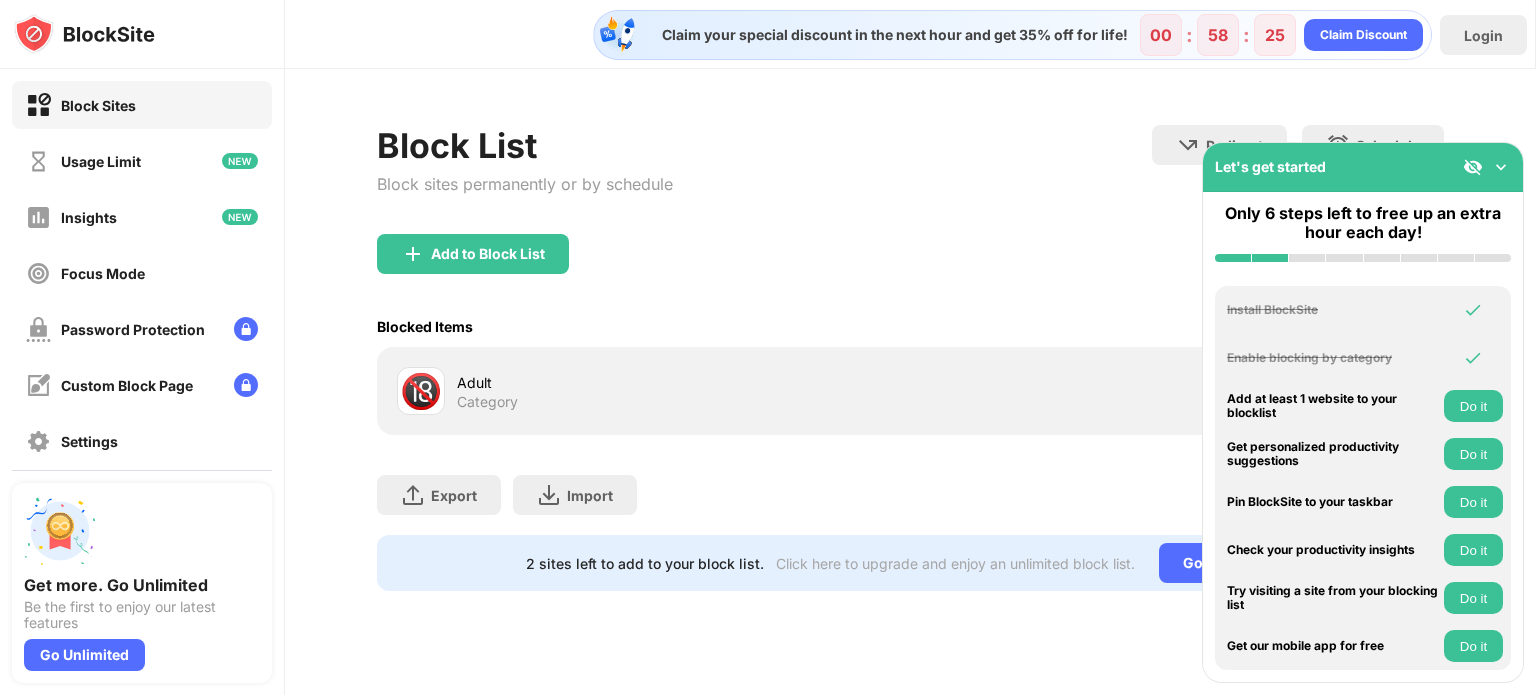 click on "Do it" at bounding box center [1473, 406] 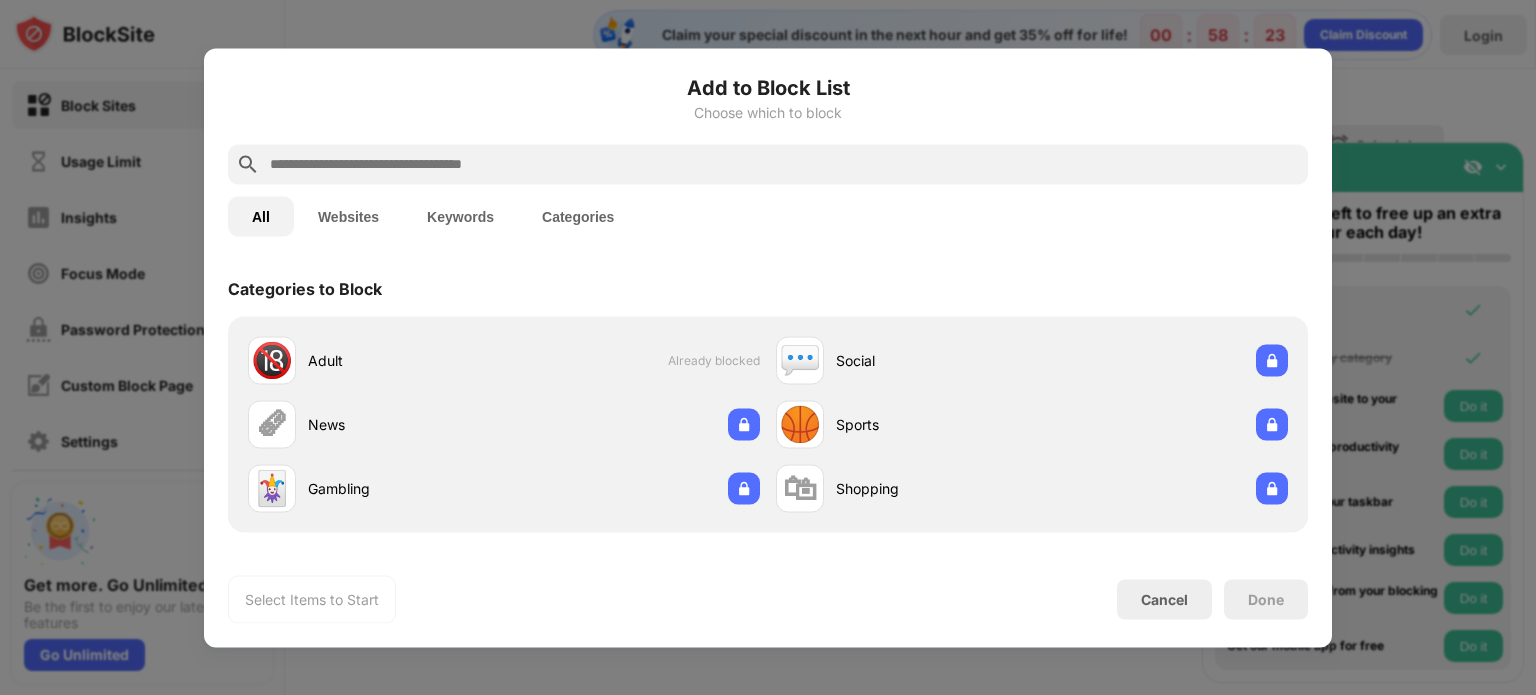 click at bounding box center [768, 164] 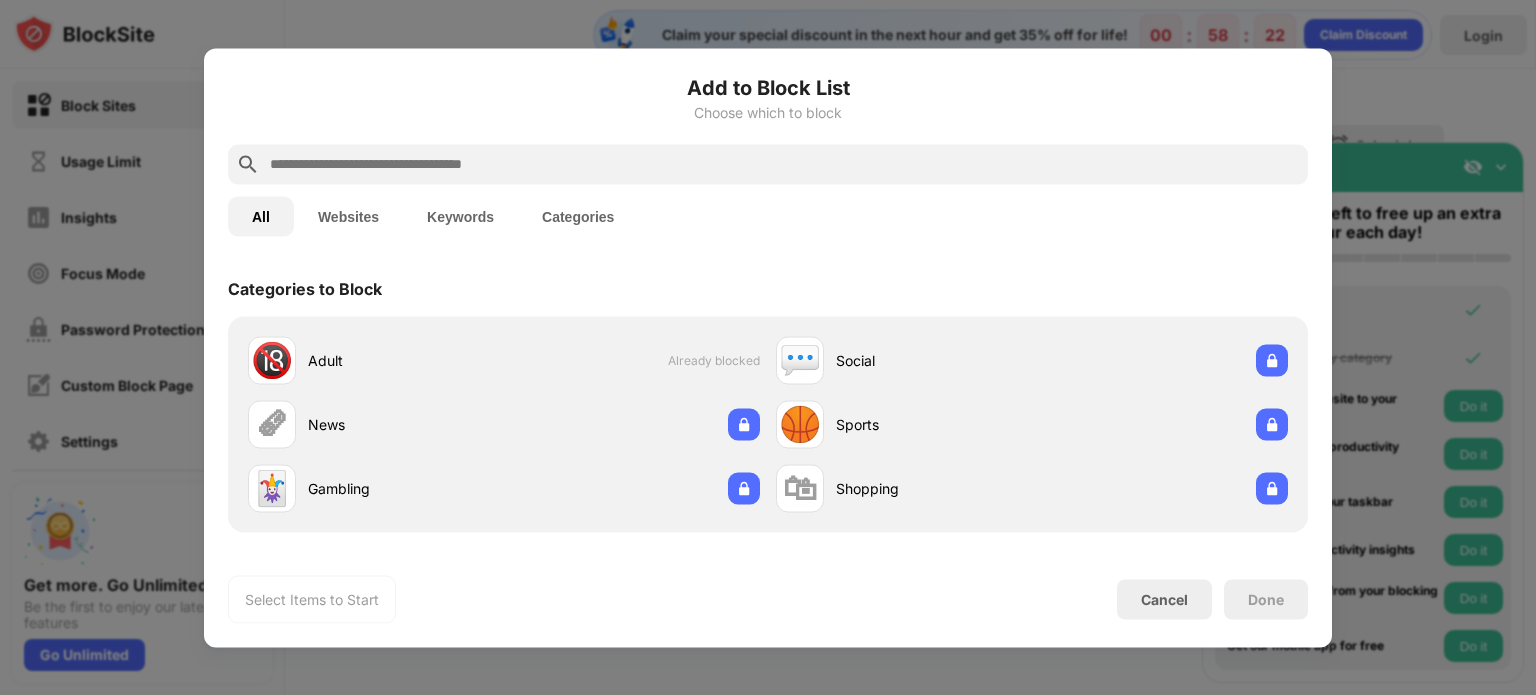 click at bounding box center (784, 164) 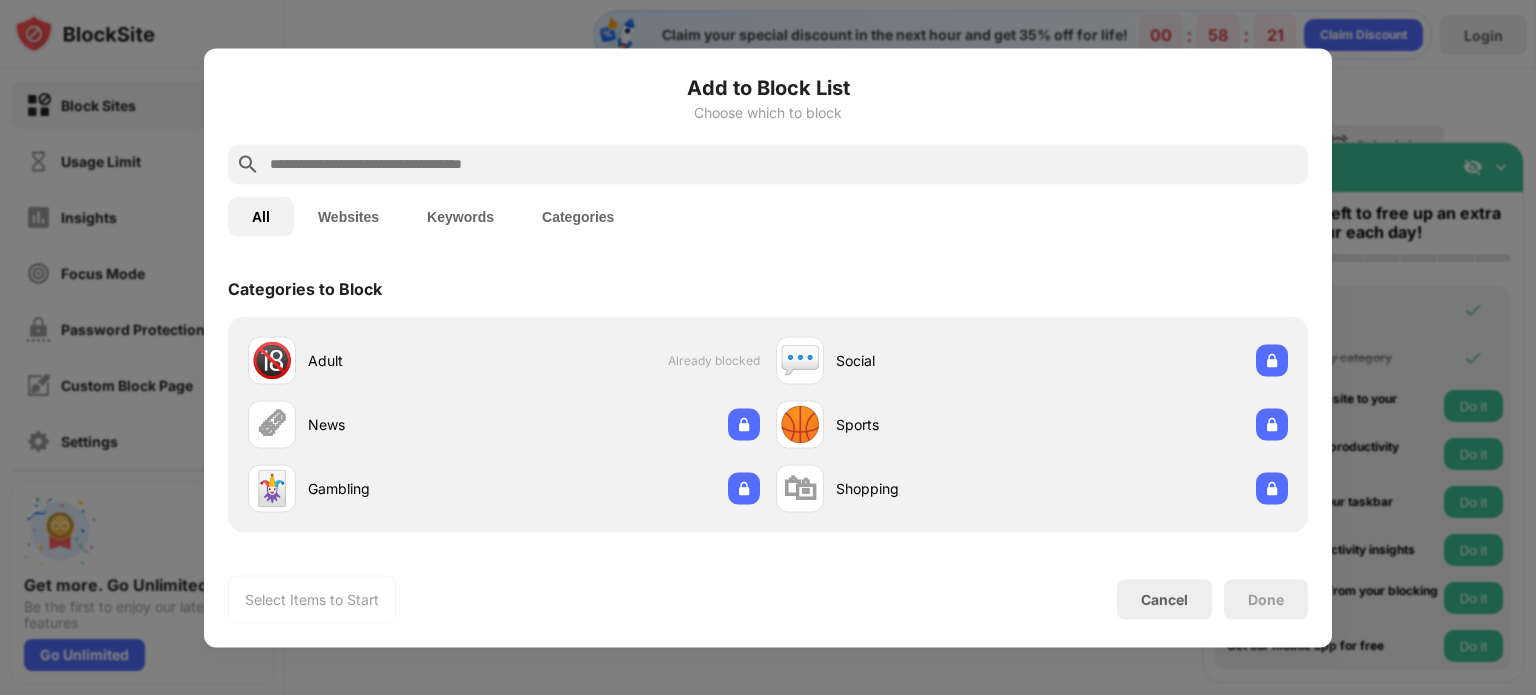 paste on "**********" 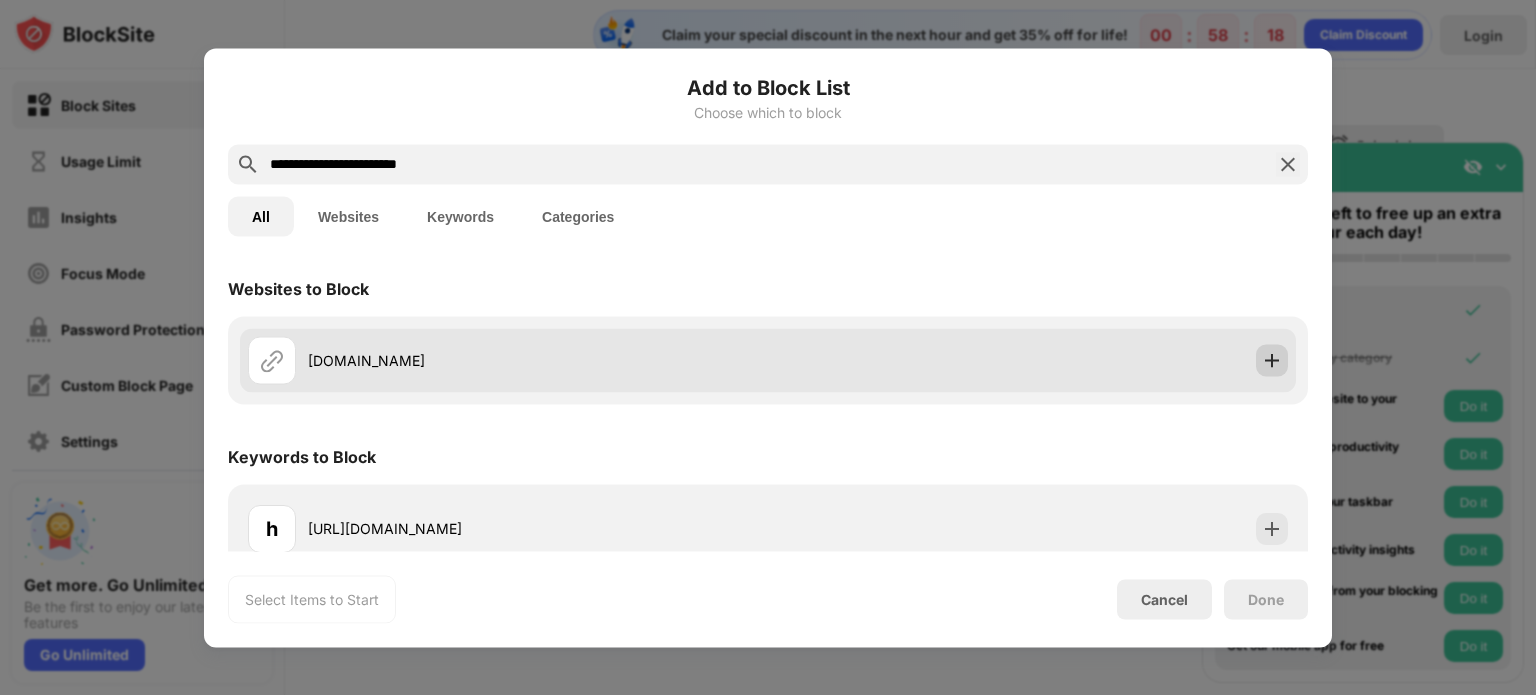 type on "**********" 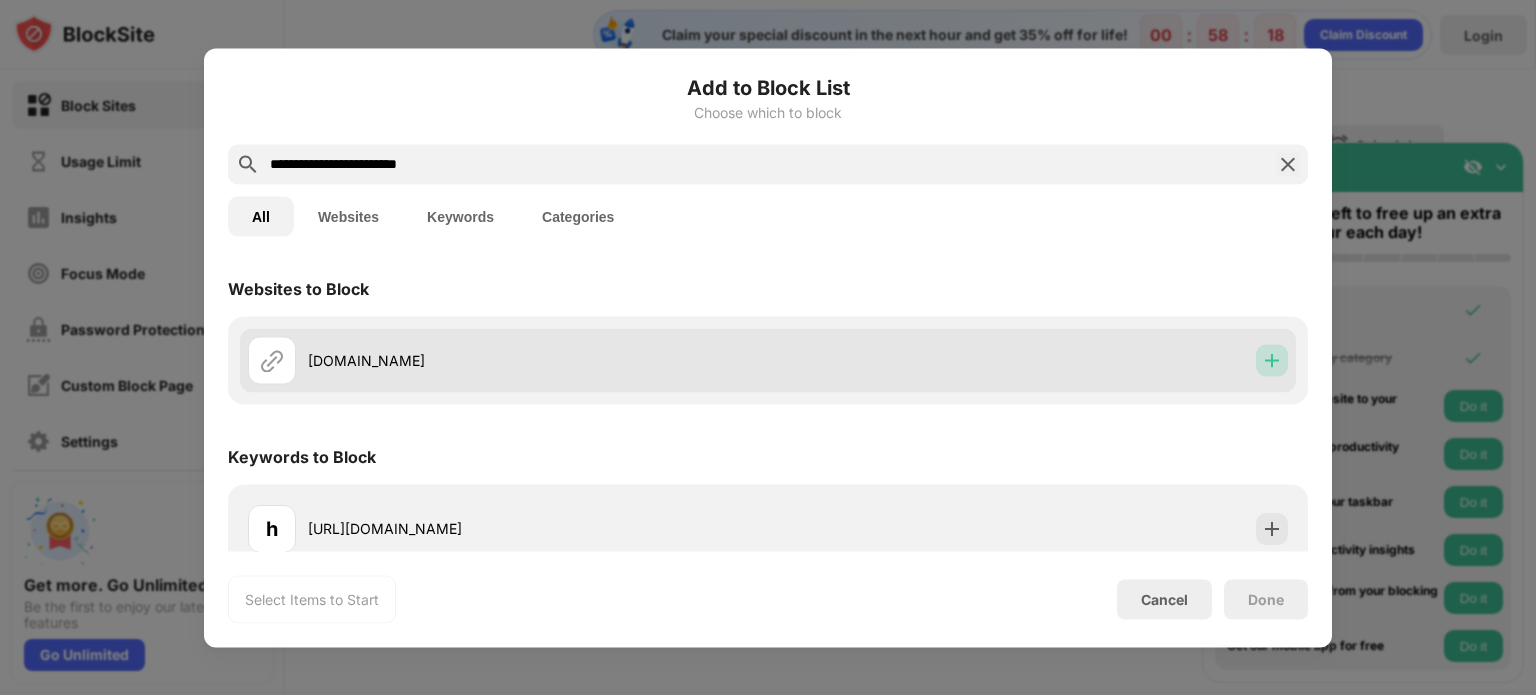 click at bounding box center (1272, 360) 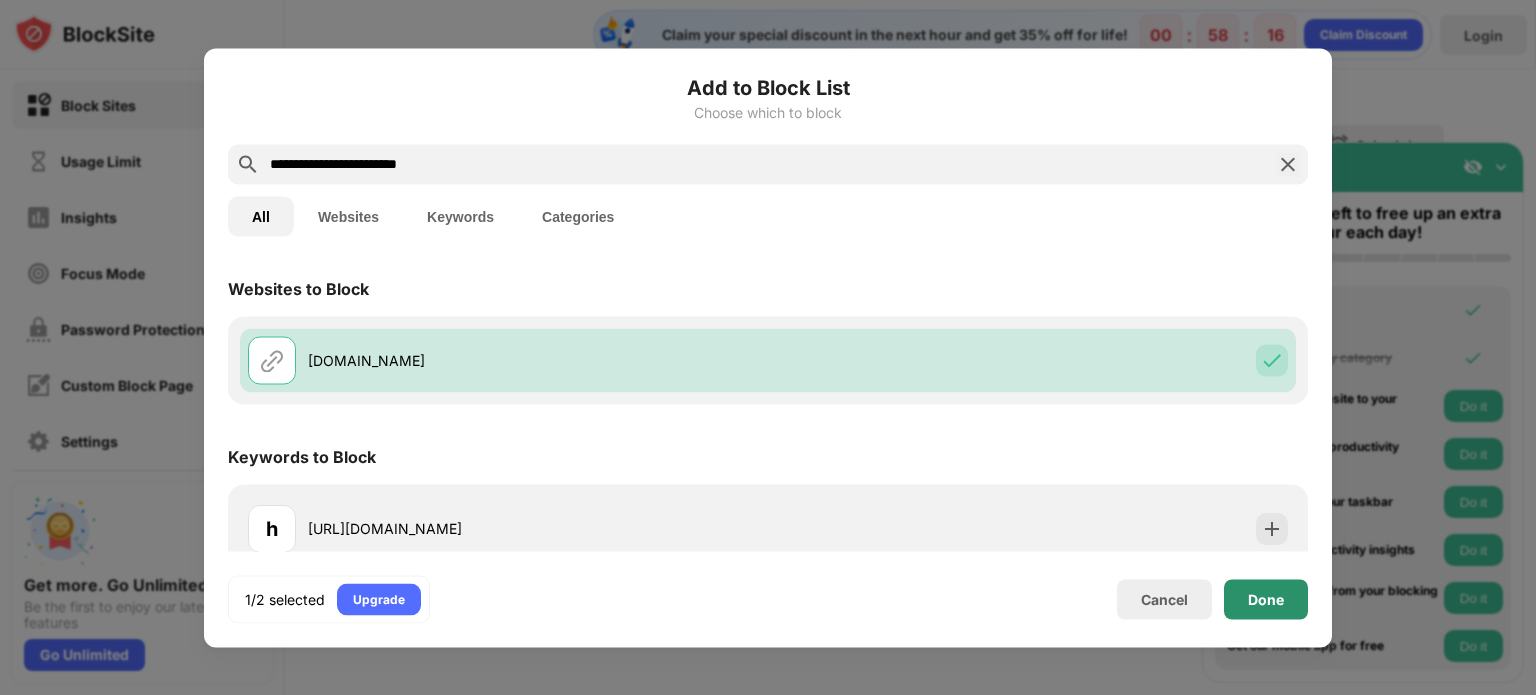 click on "Done" at bounding box center [1266, 599] 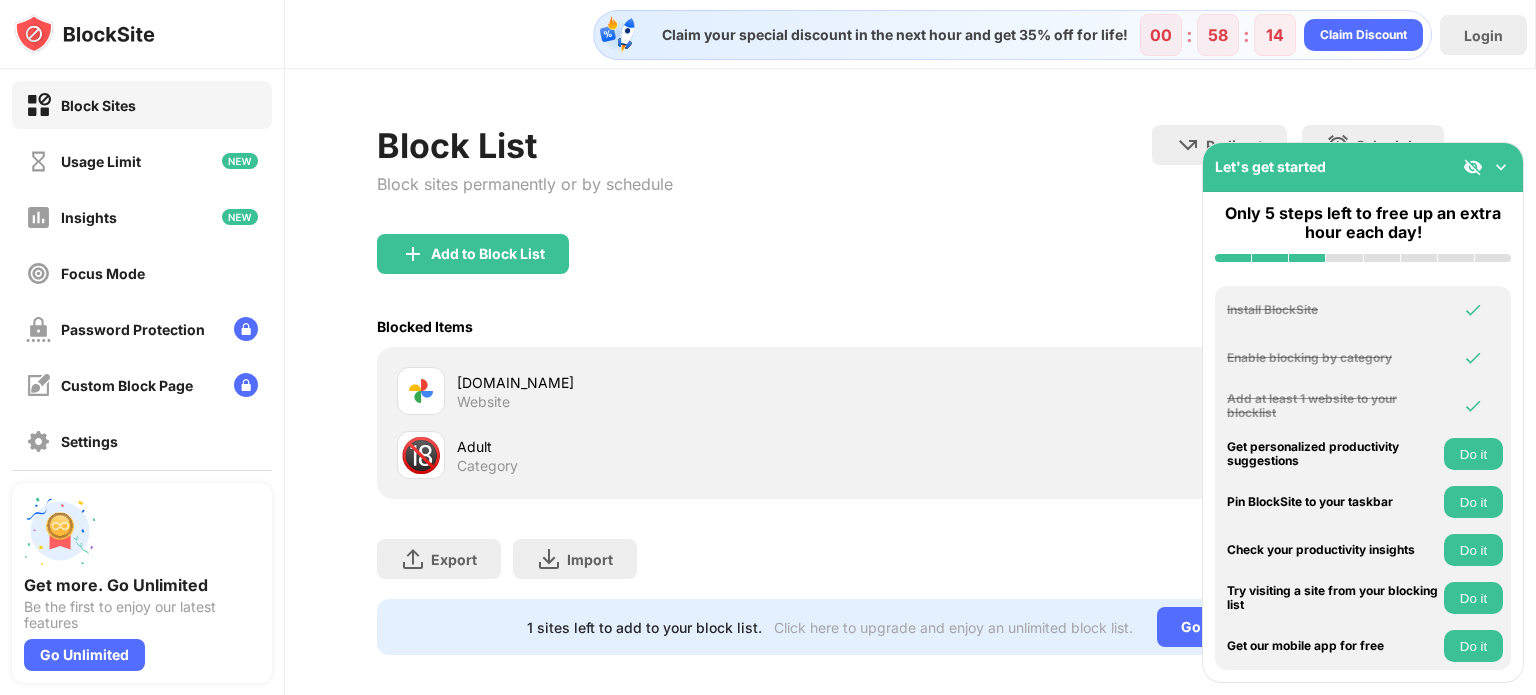 scroll, scrollTop: 29, scrollLeft: 0, axis: vertical 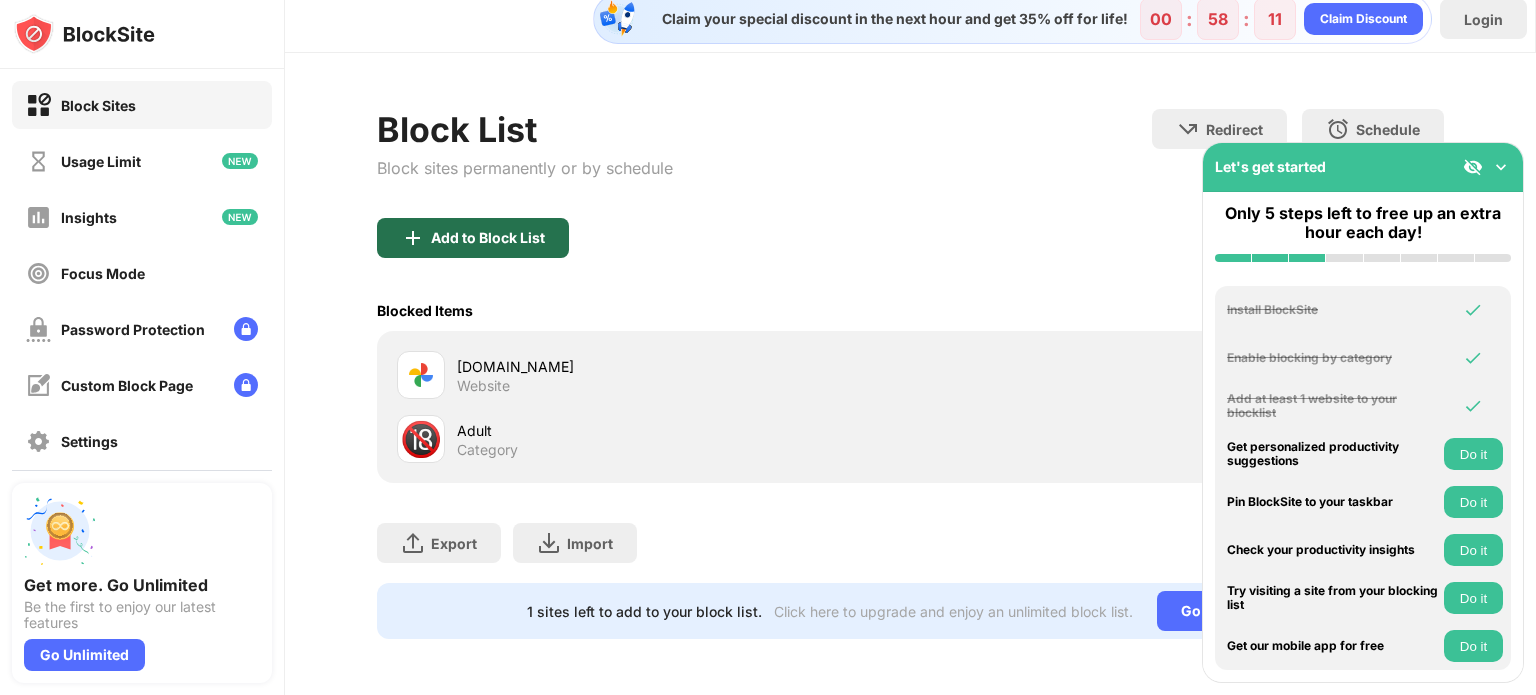 click on "Add to Block List" at bounding box center (488, 238) 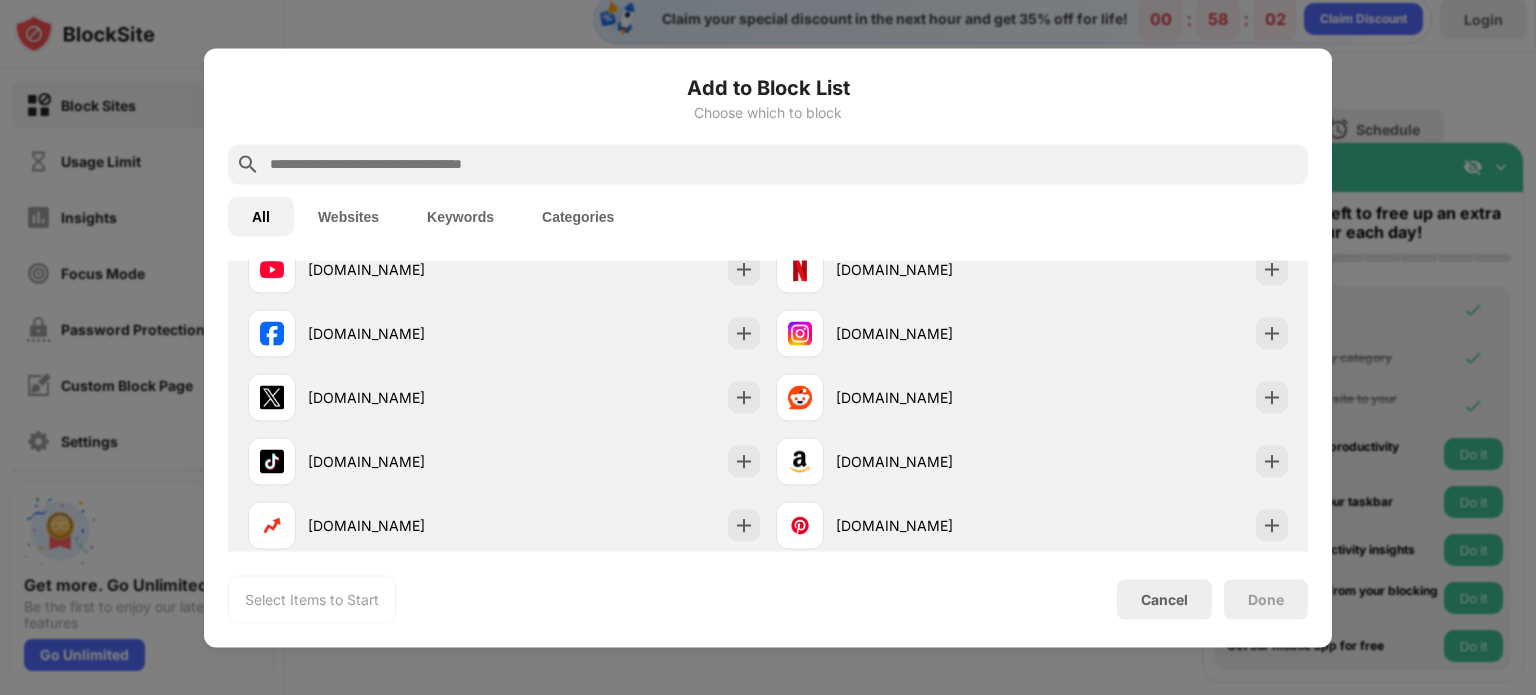 scroll, scrollTop: 366, scrollLeft: 0, axis: vertical 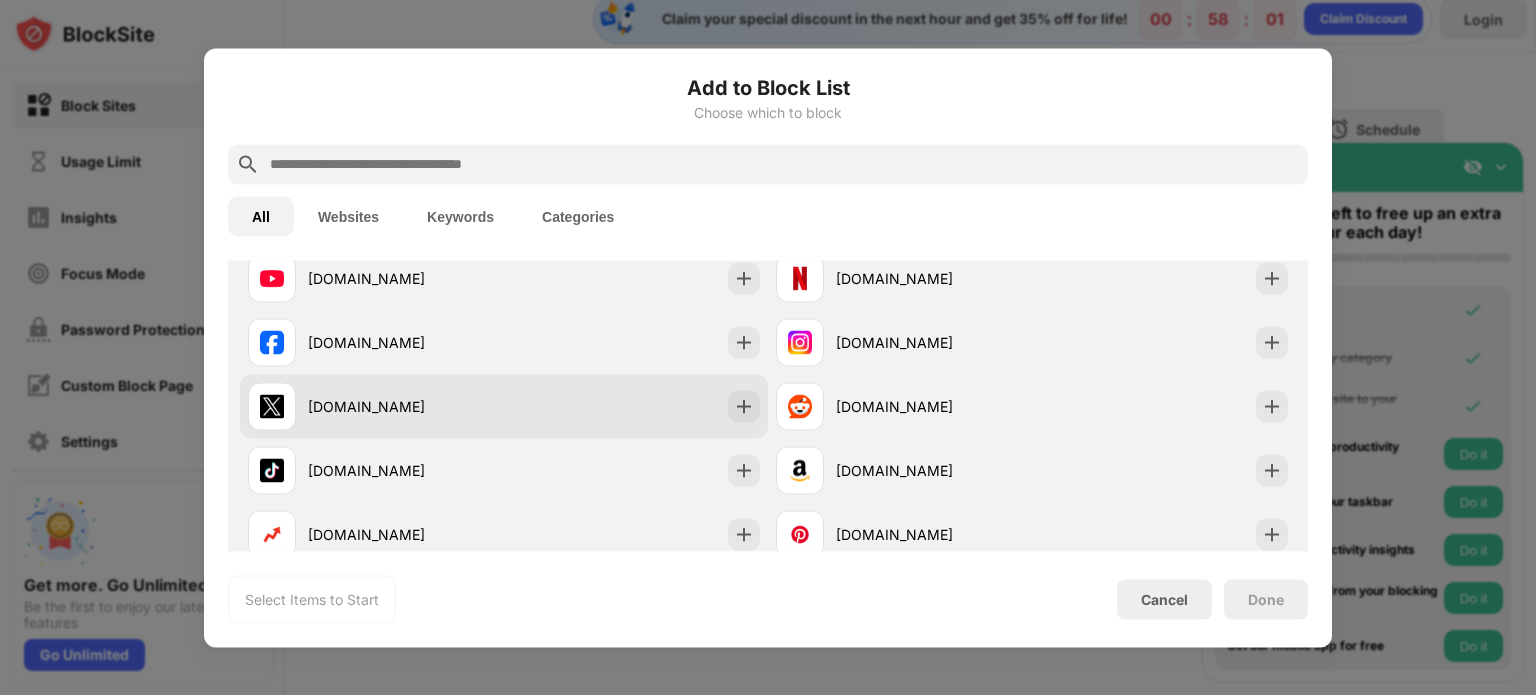 click on "[DOMAIN_NAME]" at bounding box center (504, 406) 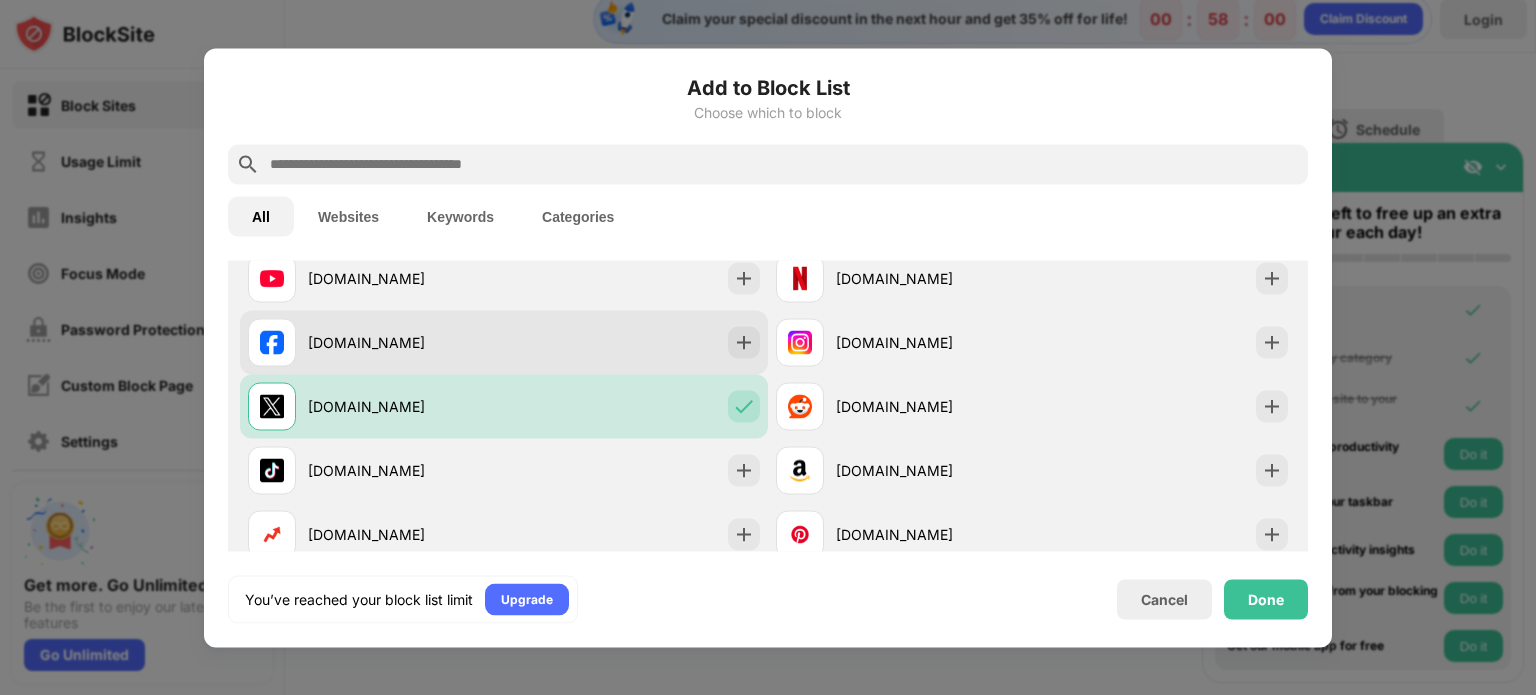 scroll, scrollTop: 298, scrollLeft: 0, axis: vertical 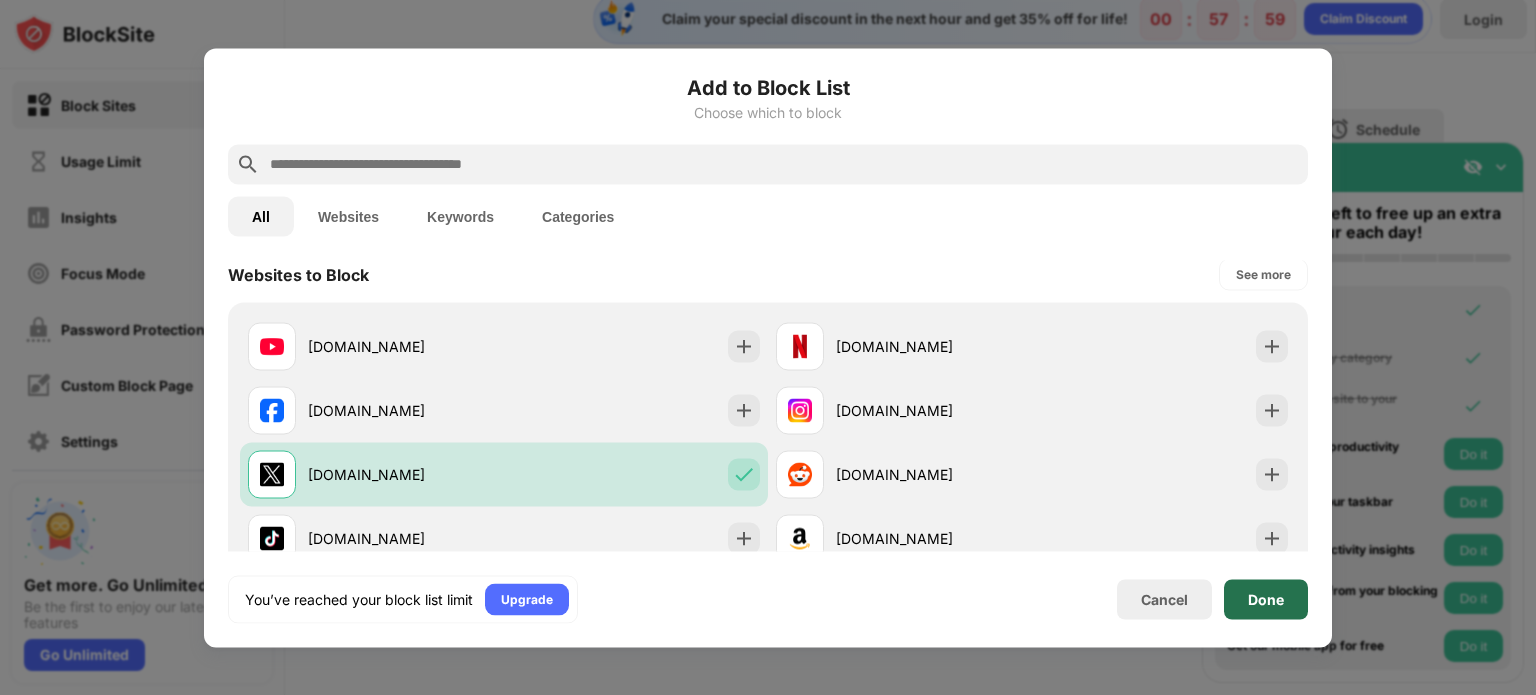 click on "Done" at bounding box center [1266, 599] 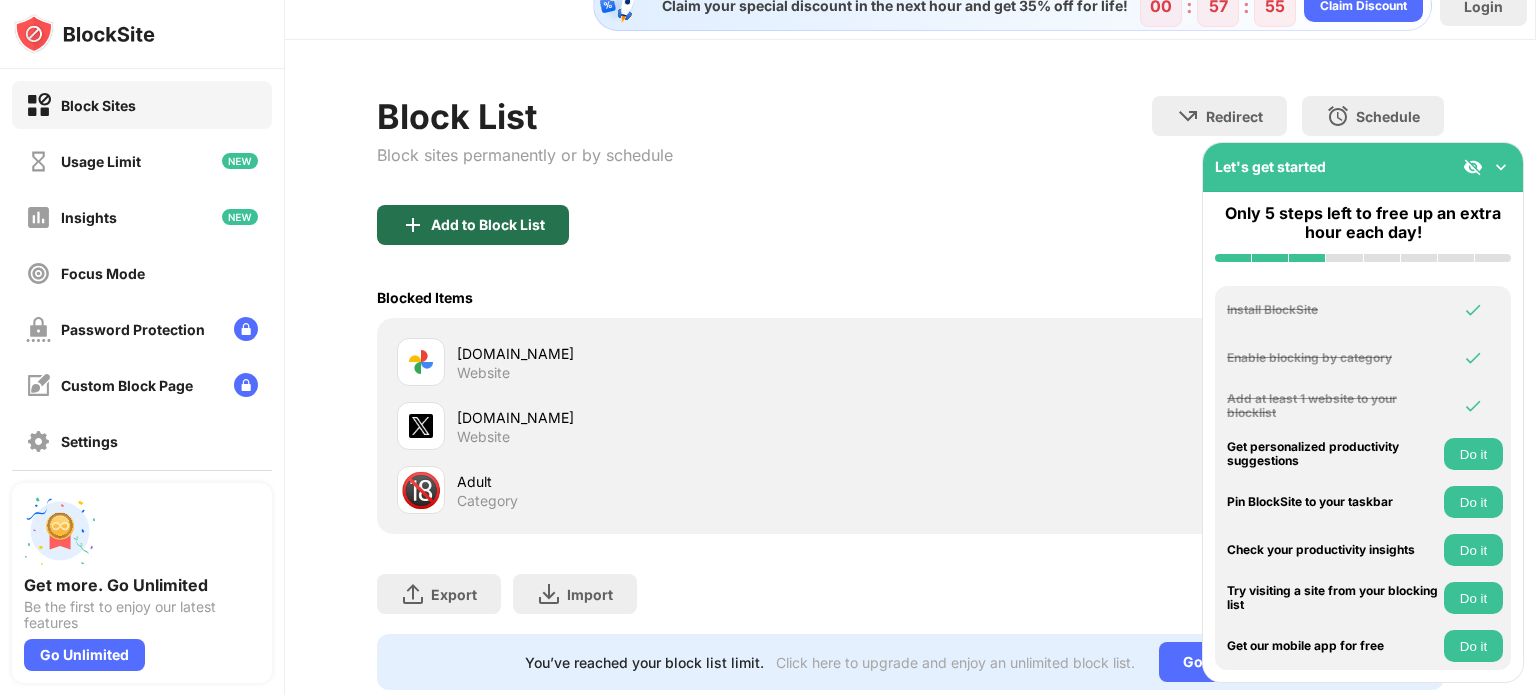click on "Add to Block List" at bounding box center (488, 225) 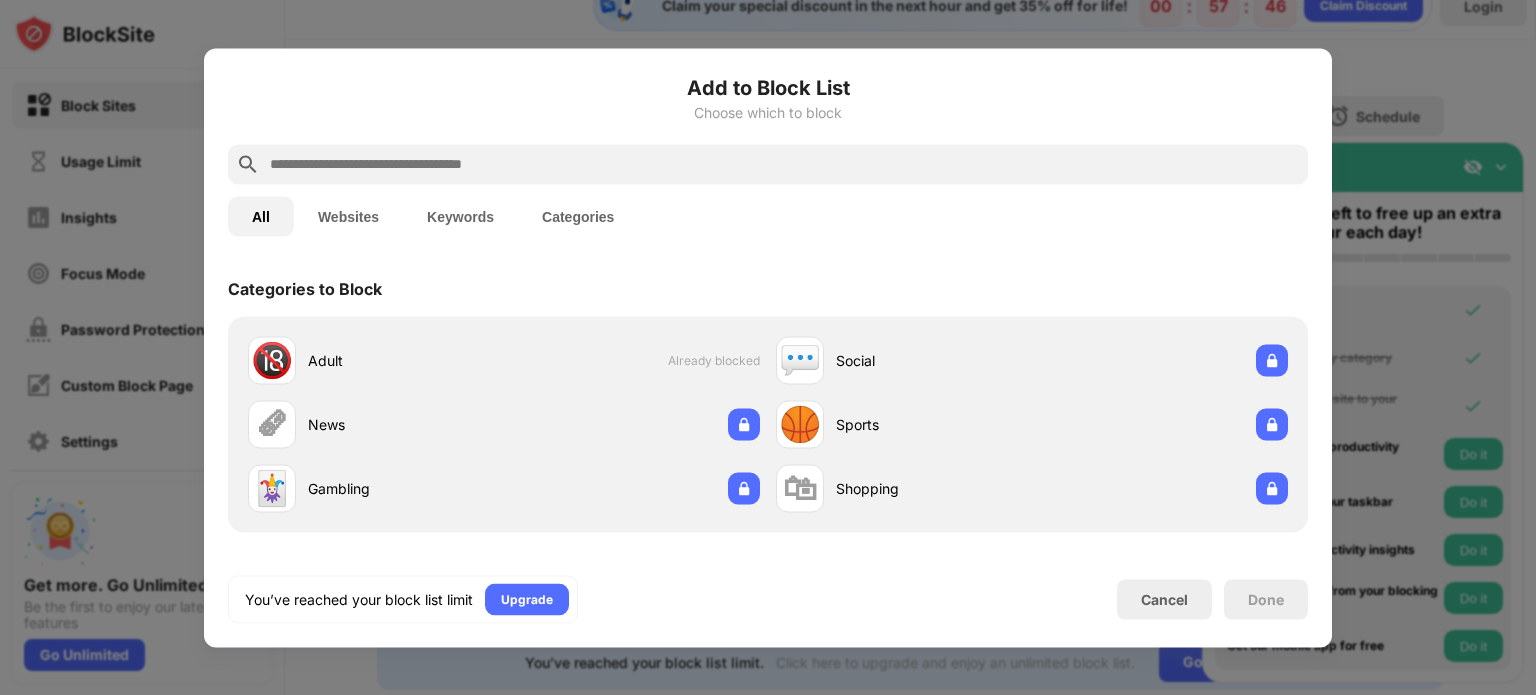 scroll, scrollTop: 0, scrollLeft: 0, axis: both 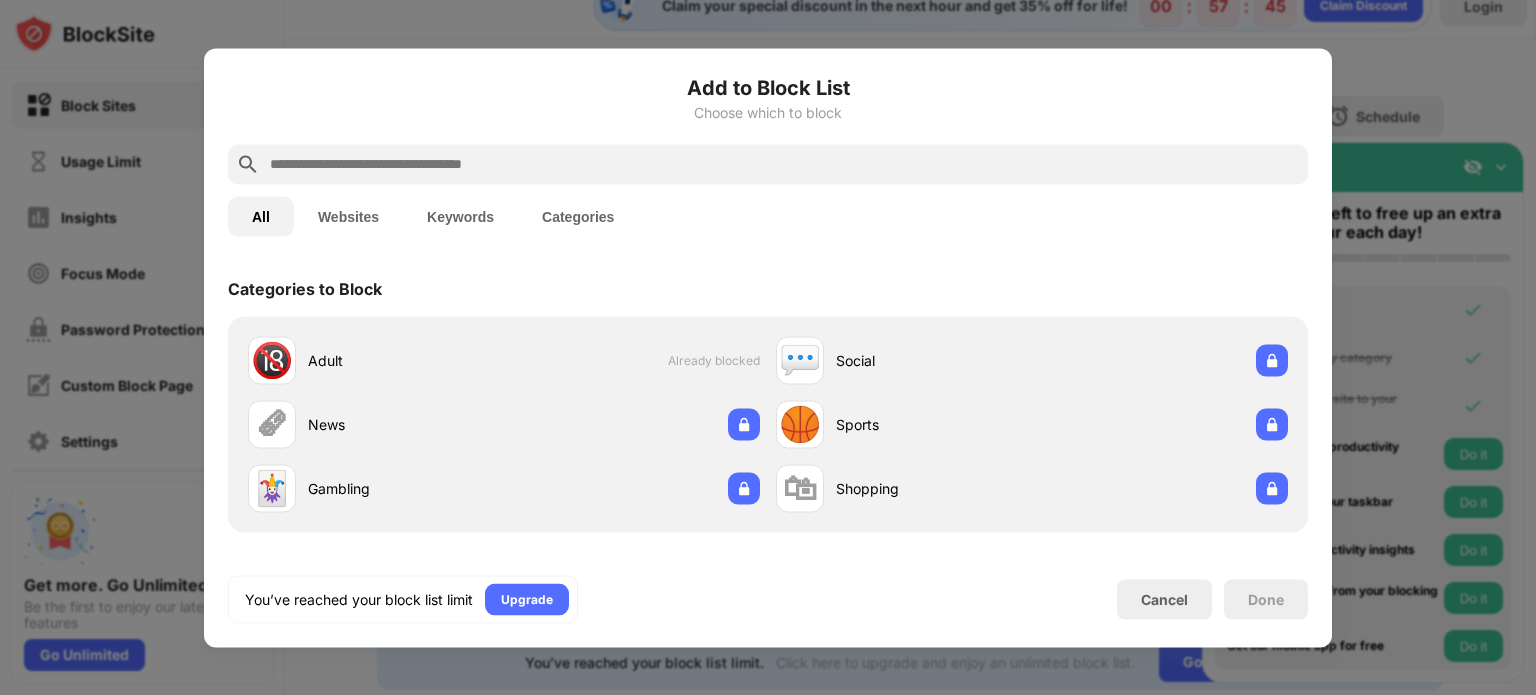 click at bounding box center (784, 164) 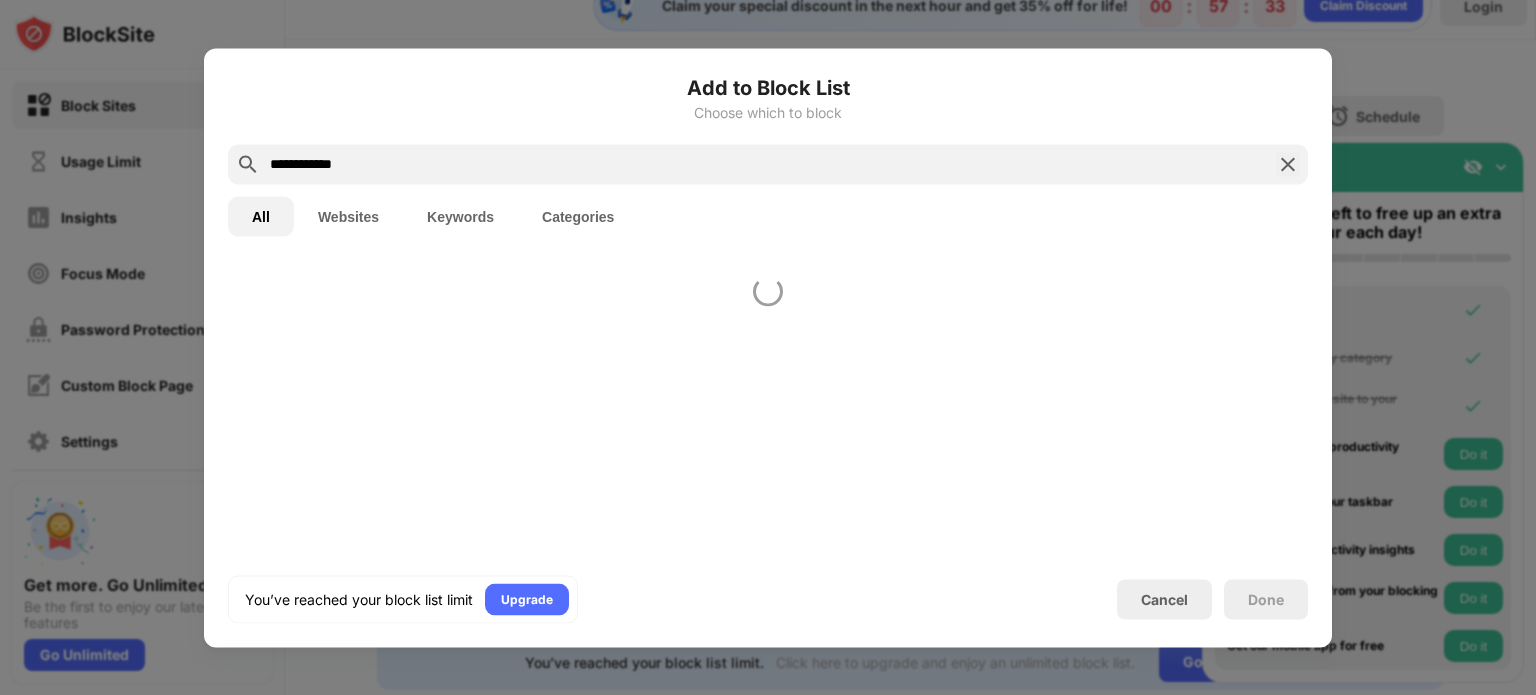 scroll, scrollTop: 0, scrollLeft: 0, axis: both 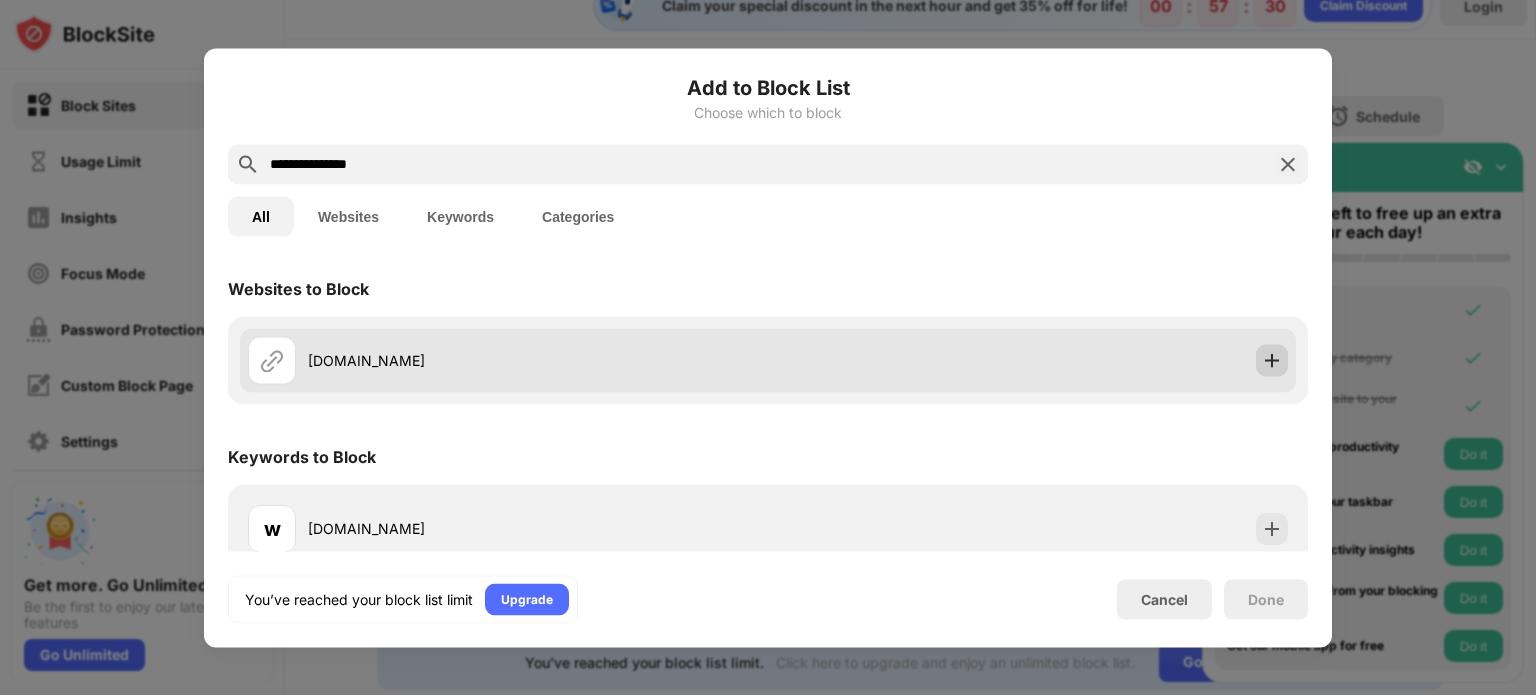 type on "**********" 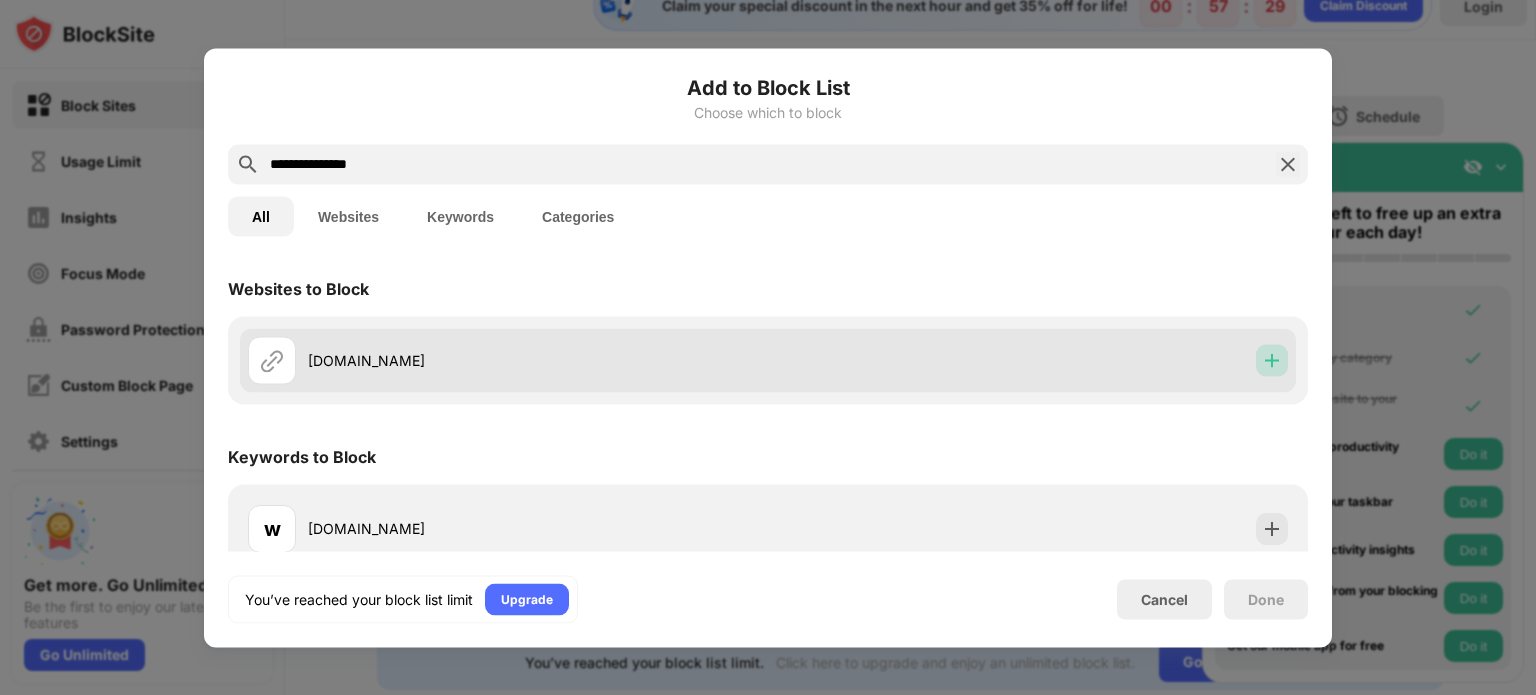 click at bounding box center [1272, 360] 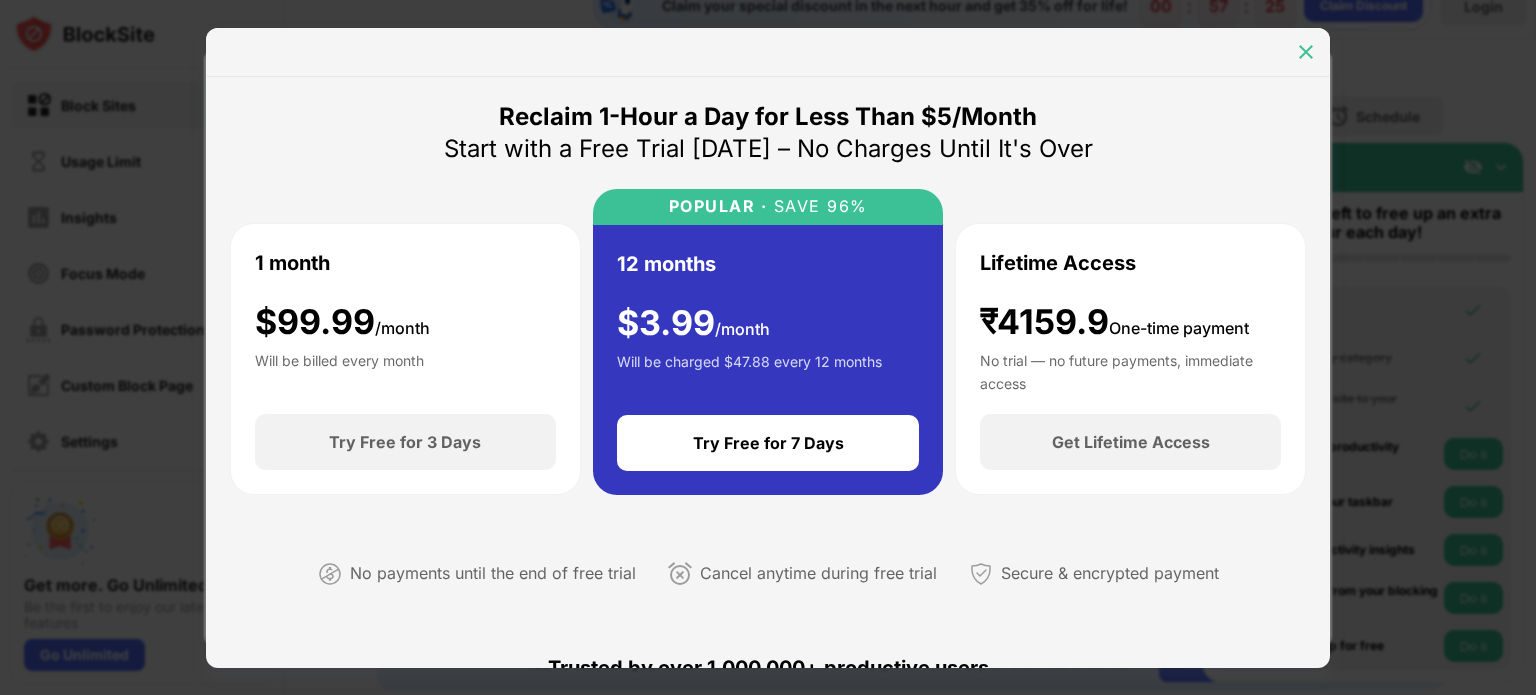 click at bounding box center [1306, 52] 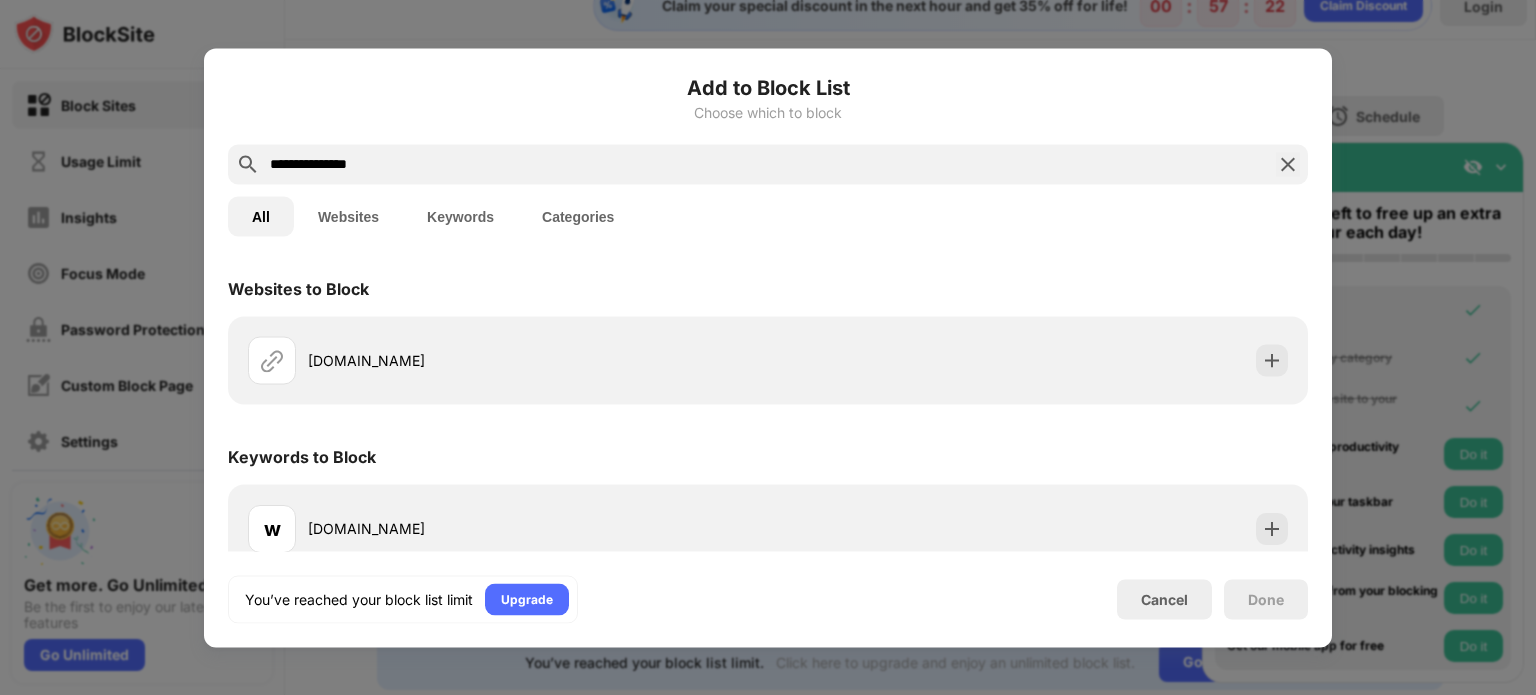 click at bounding box center [1288, 164] 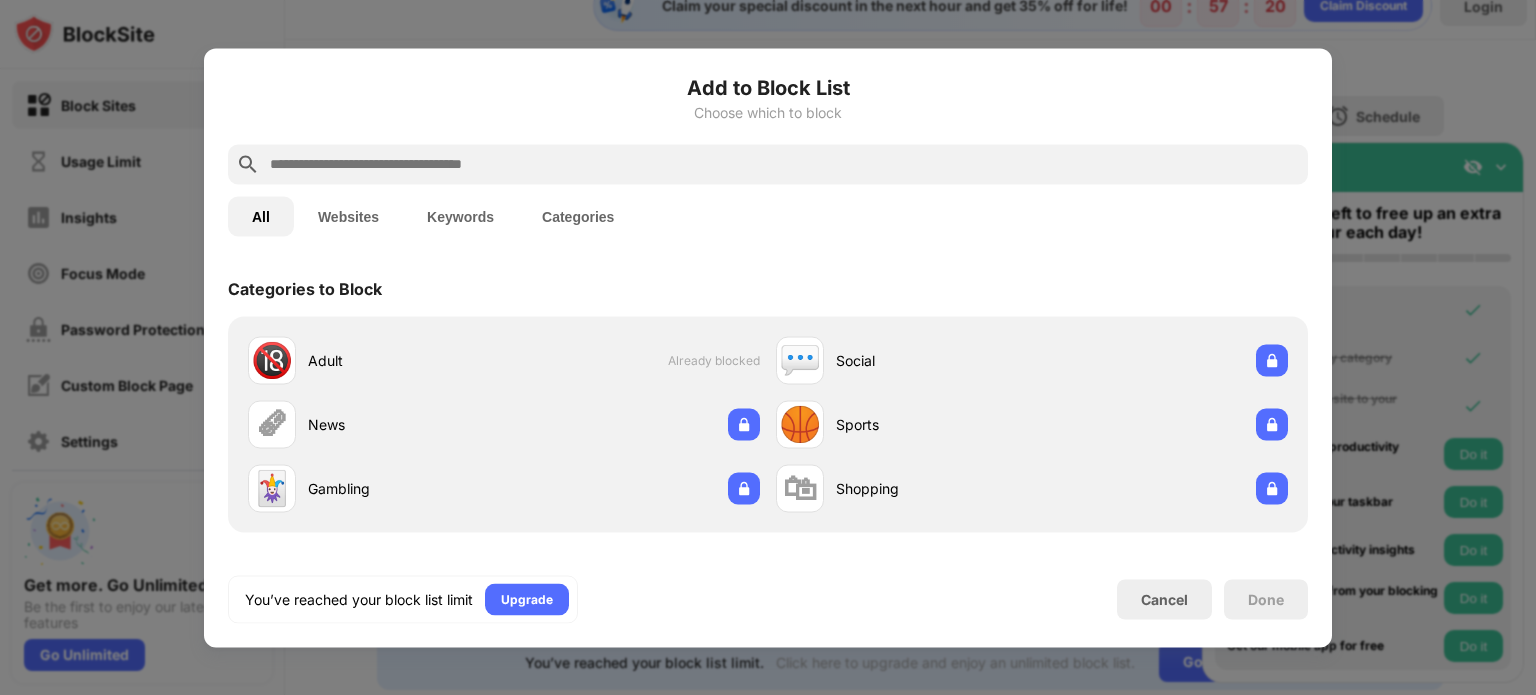 click at bounding box center (768, 347) 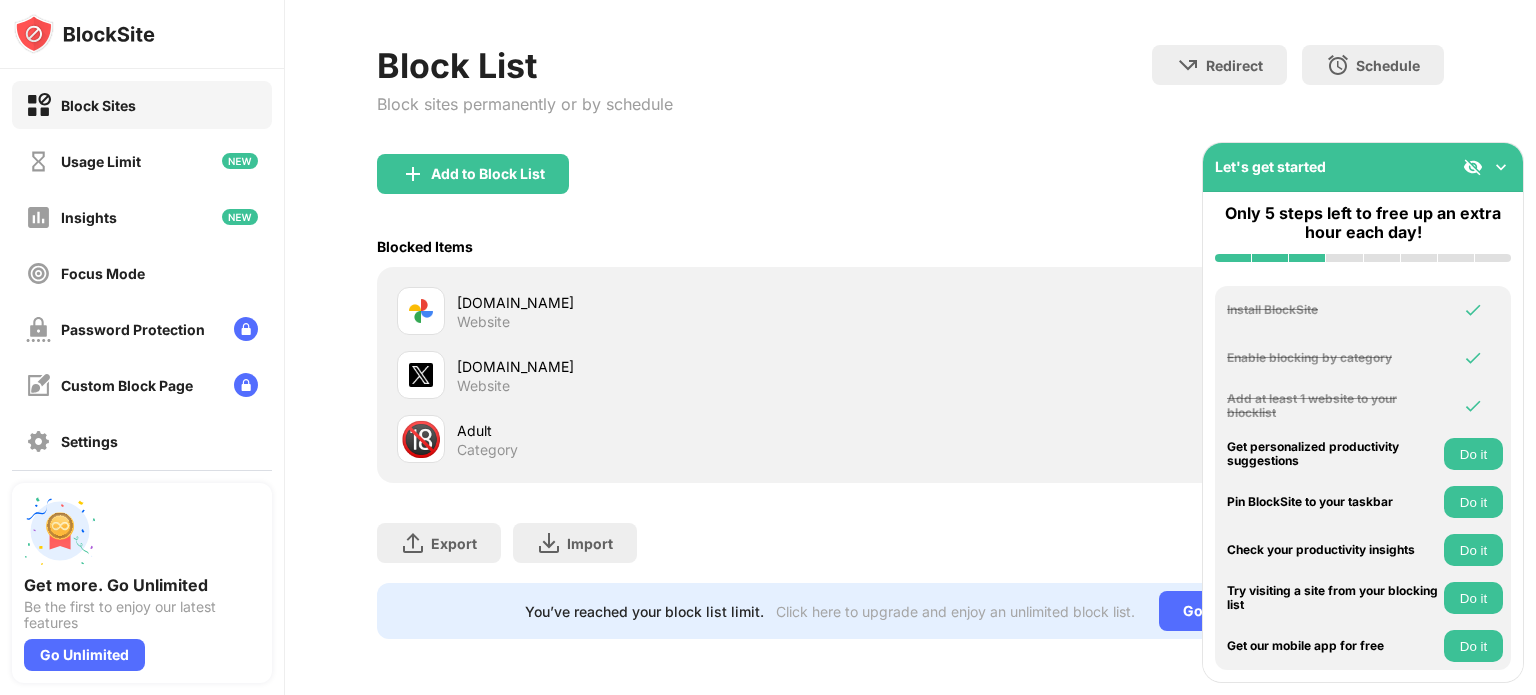 scroll, scrollTop: 93, scrollLeft: 15, axis: both 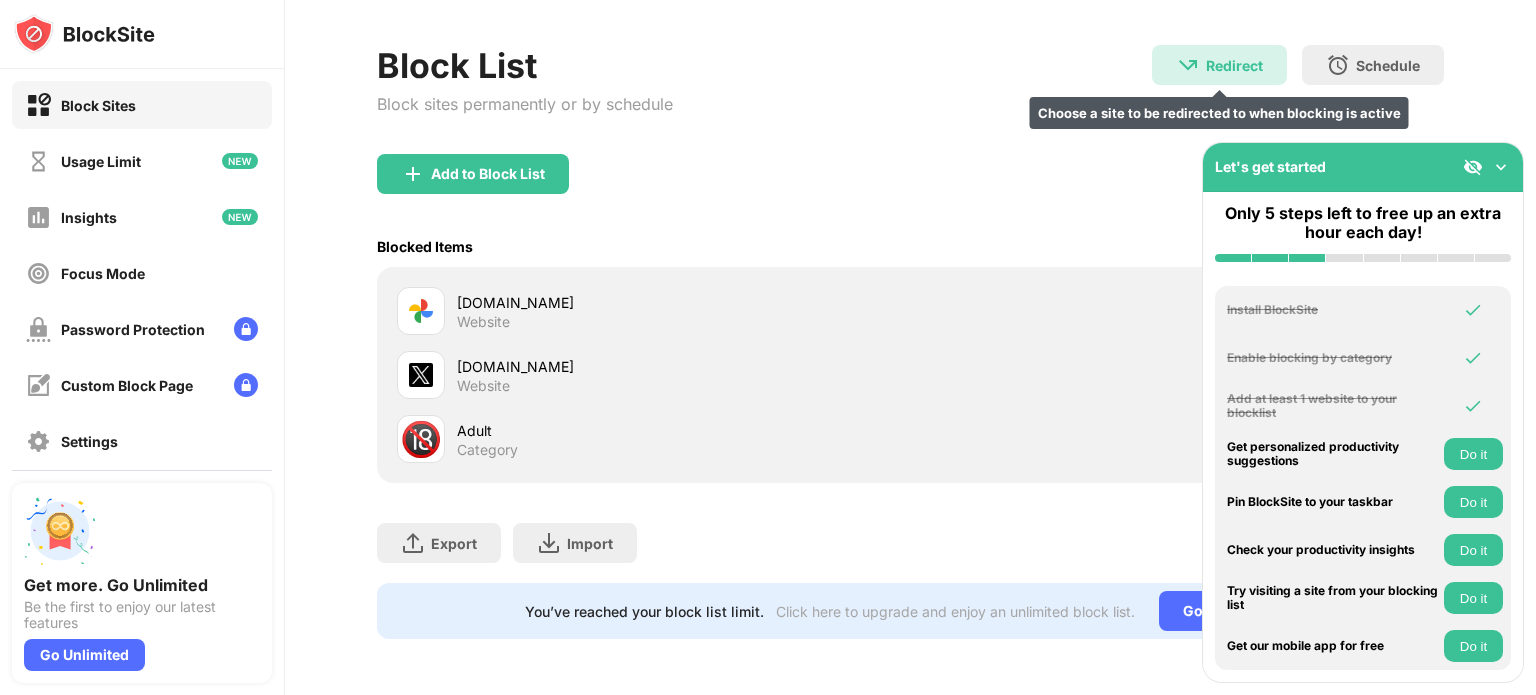 click on "Redirect Choose a site to be redirected to when blocking is active" at bounding box center [1219, 65] 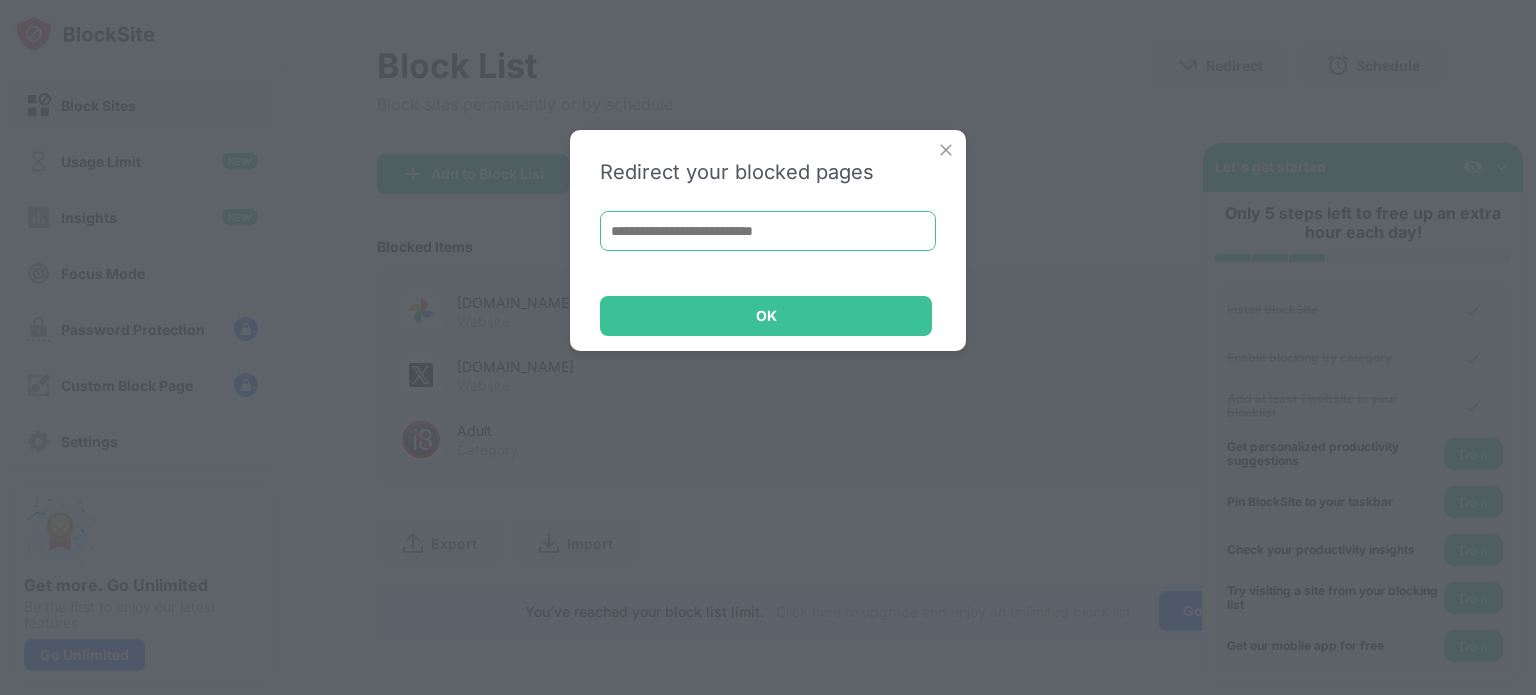 click at bounding box center [768, 231] 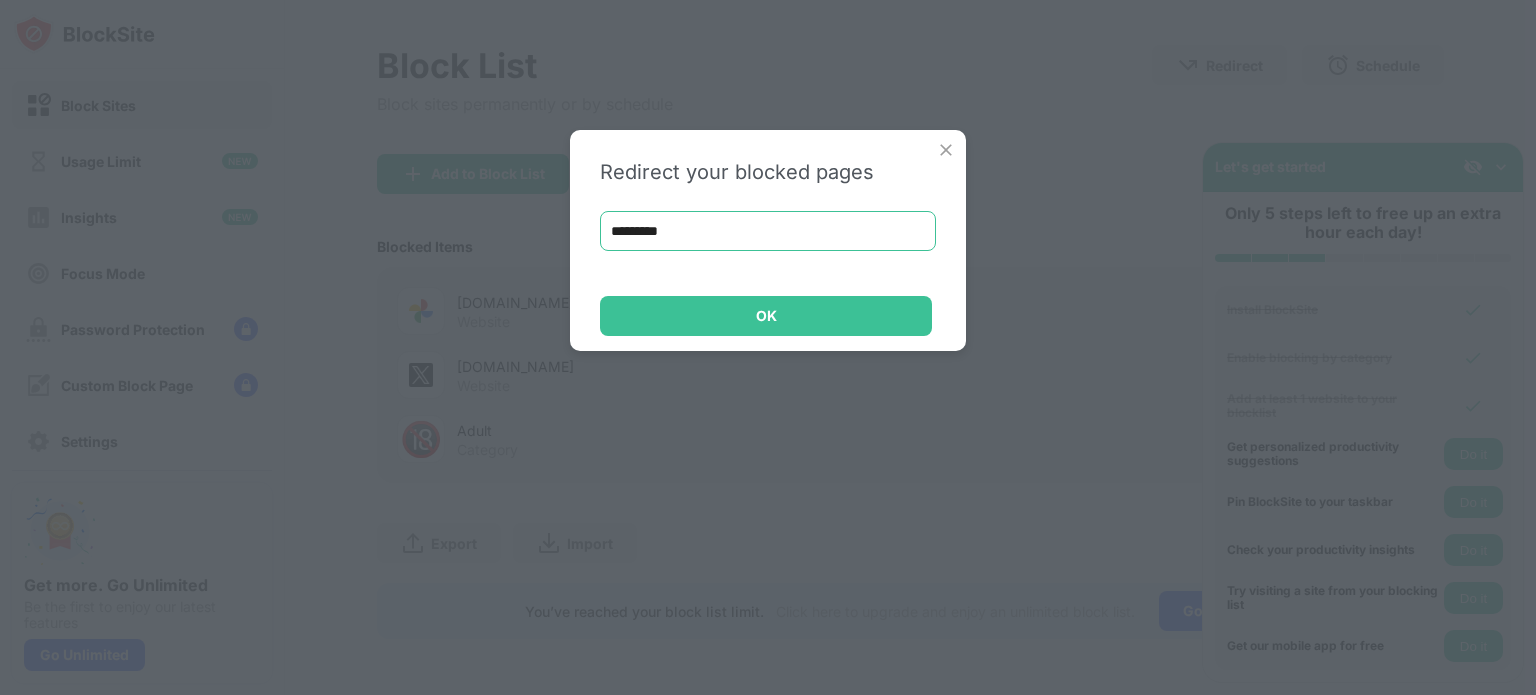 type on "**********" 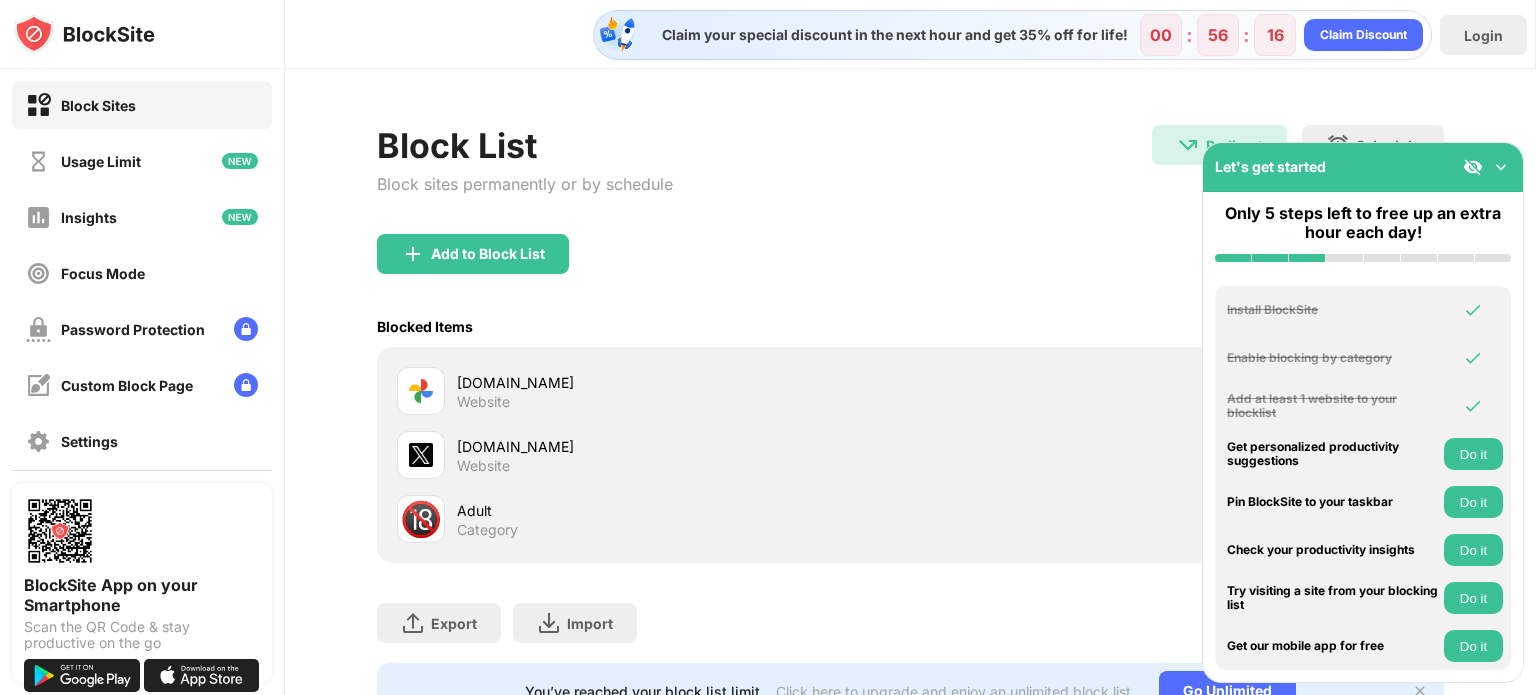 scroll, scrollTop: 0, scrollLeft: 0, axis: both 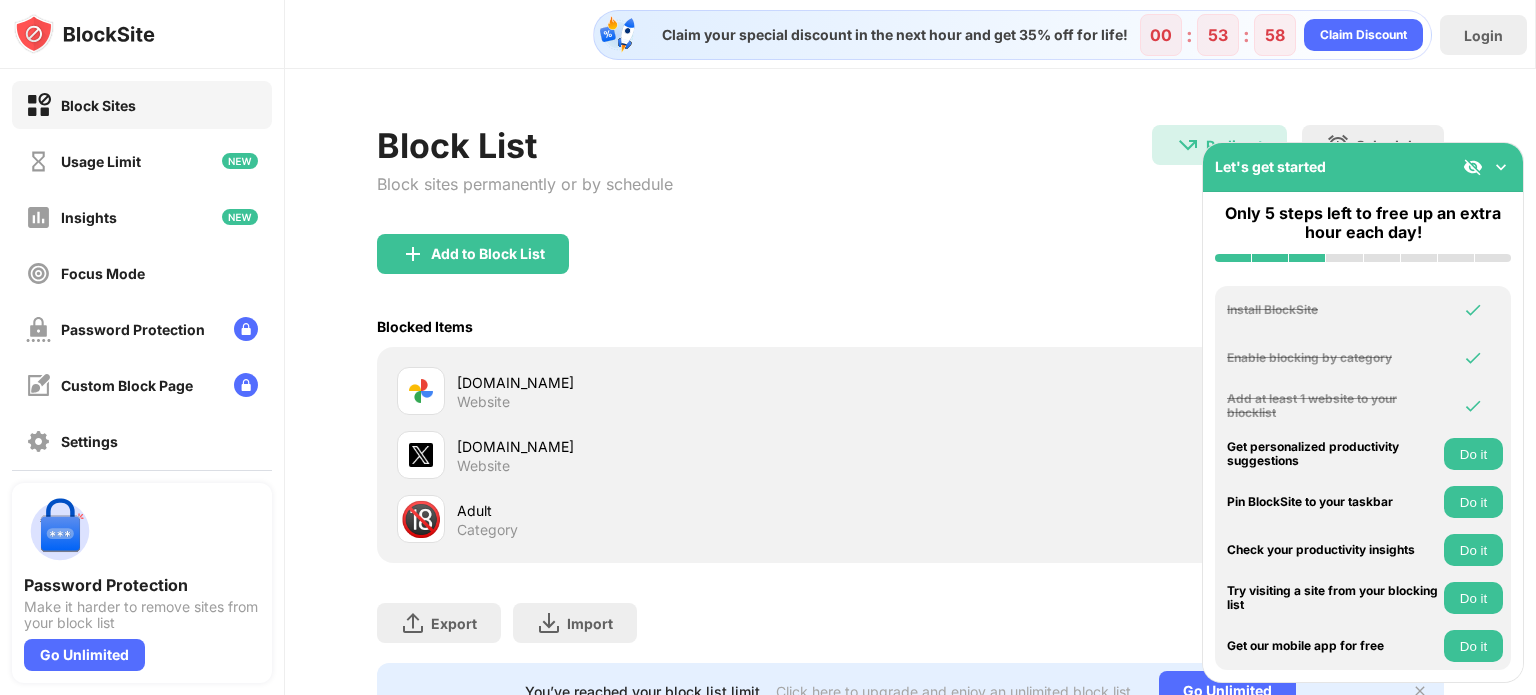 click on "[DOMAIN_NAME] Website" at bounding box center (653, 455) 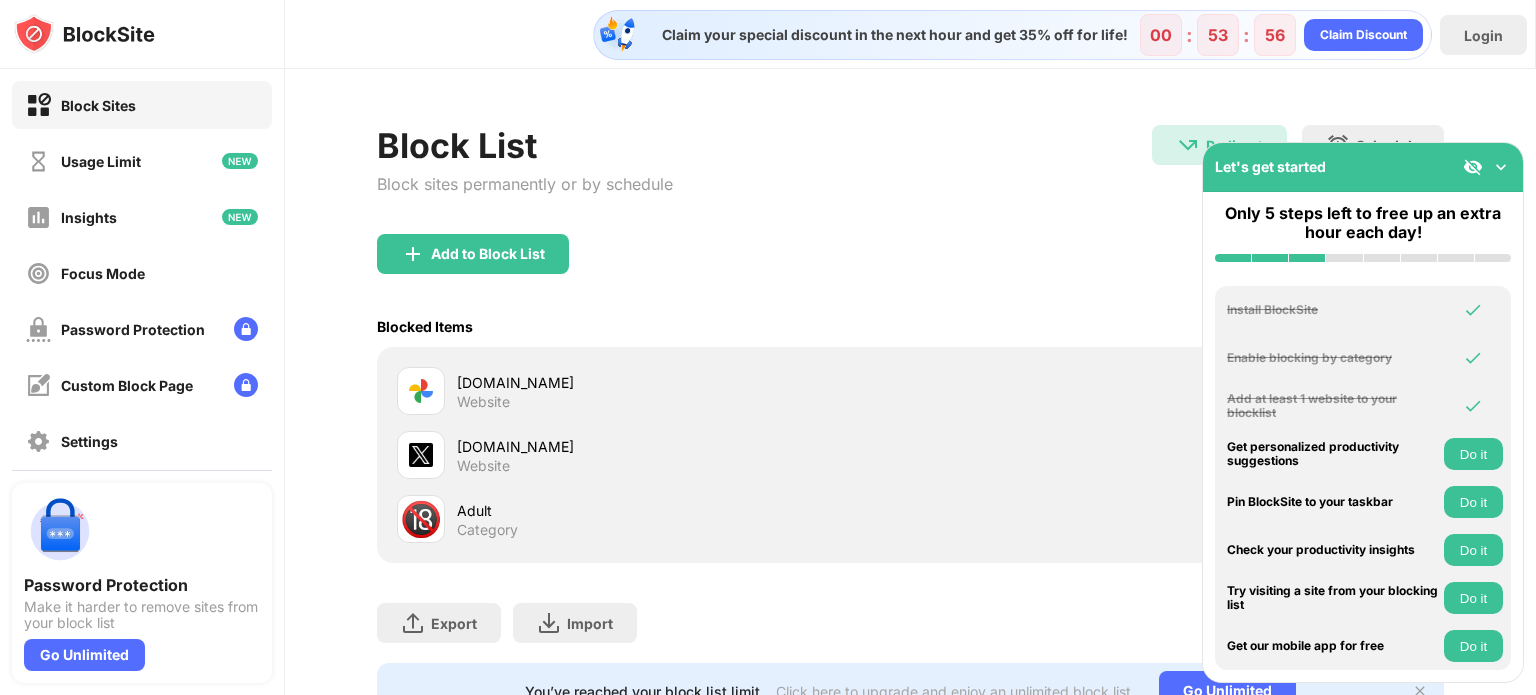 click at bounding box center (421, 455) 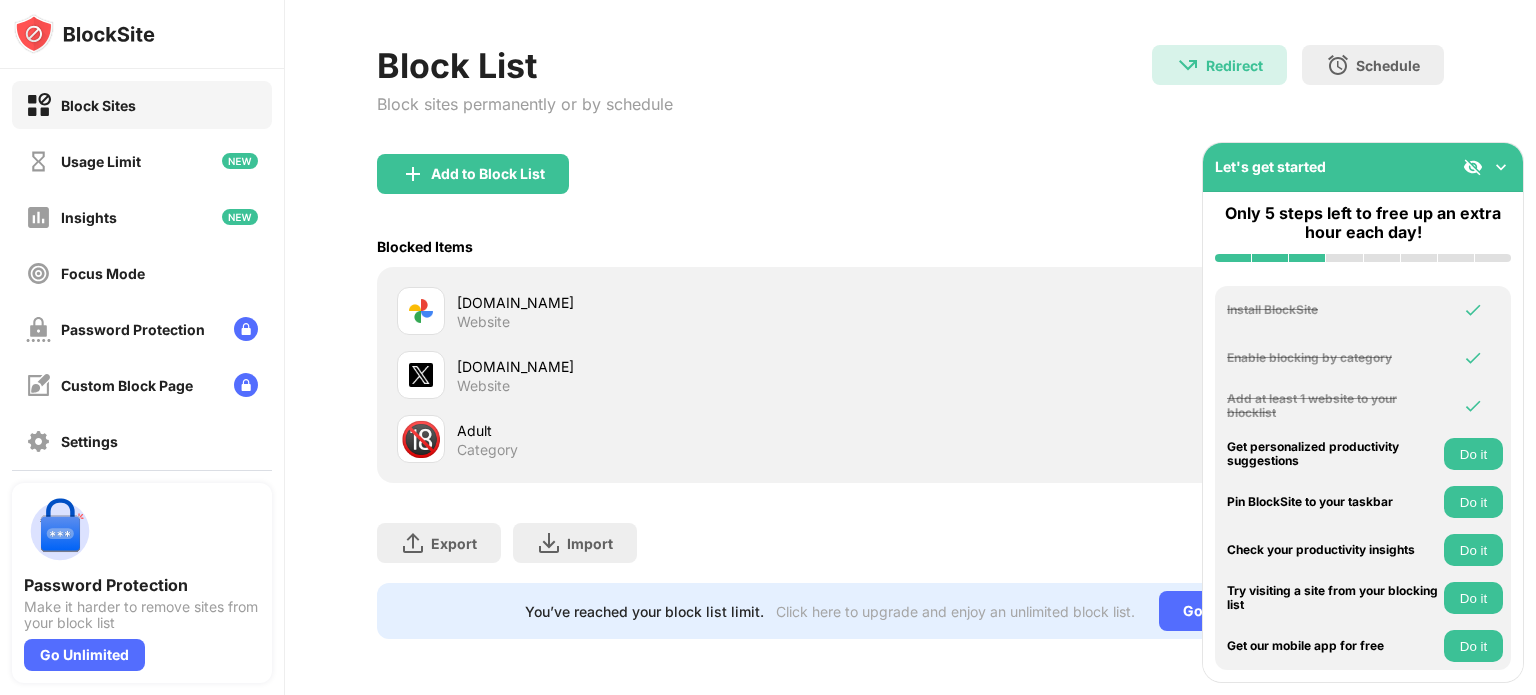 scroll, scrollTop: 0, scrollLeft: 0, axis: both 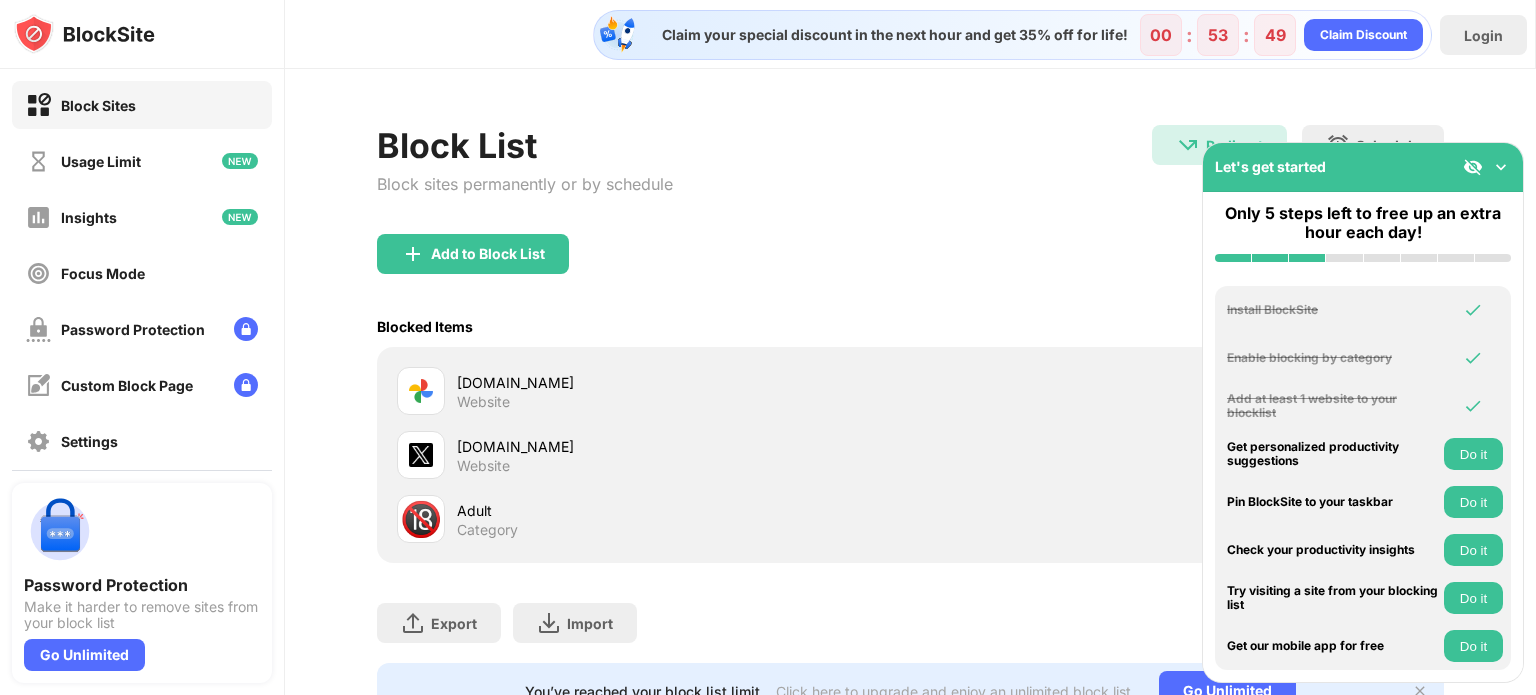 click at bounding box center [1501, 167] 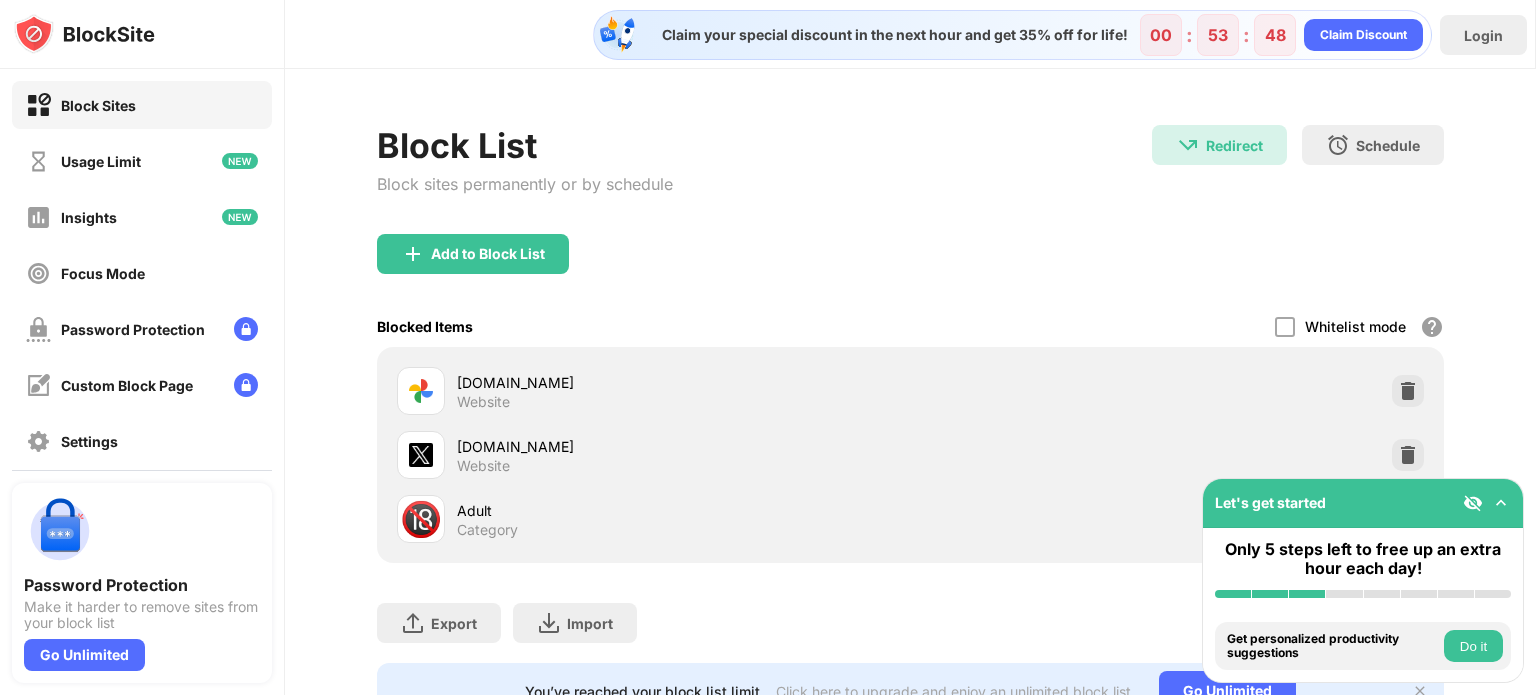 scroll, scrollTop: 93, scrollLeft: 0, axis: vertical 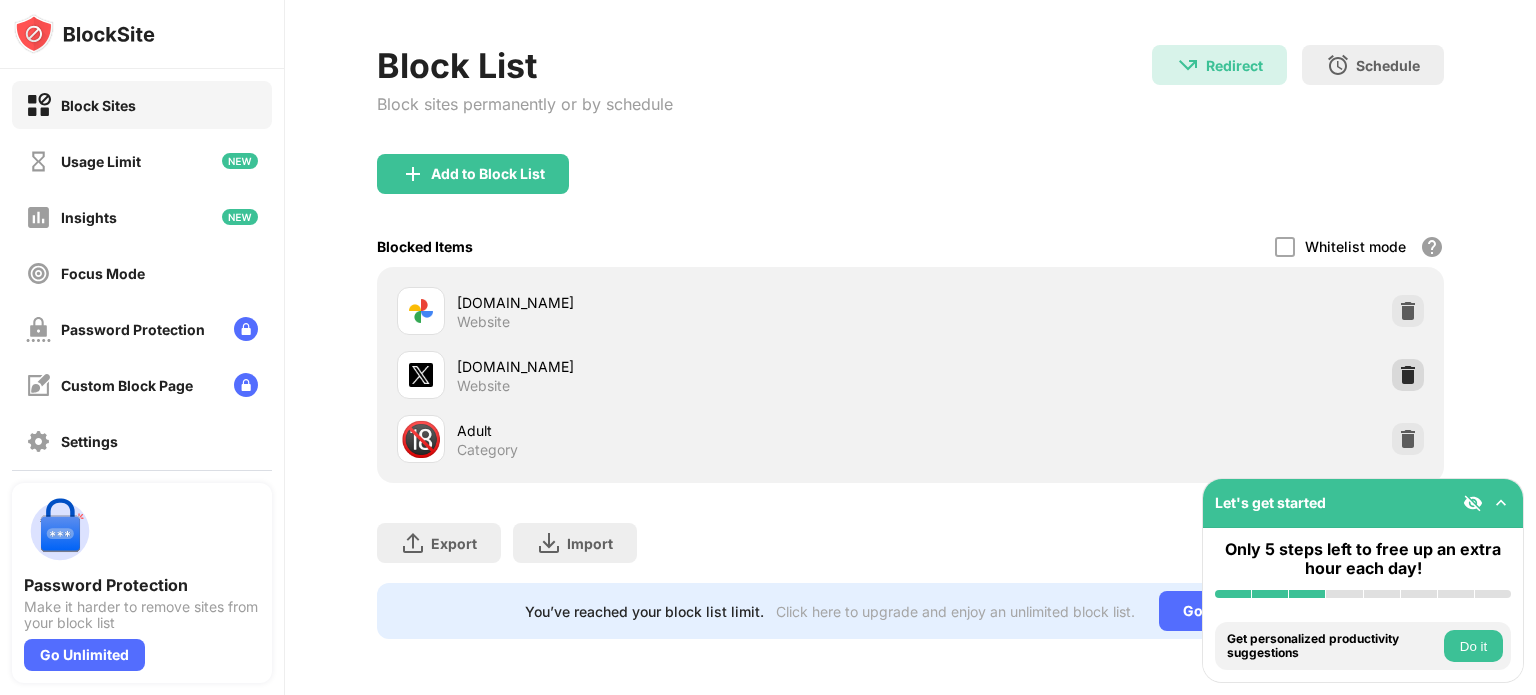 click at bounding box center [1408, 375] 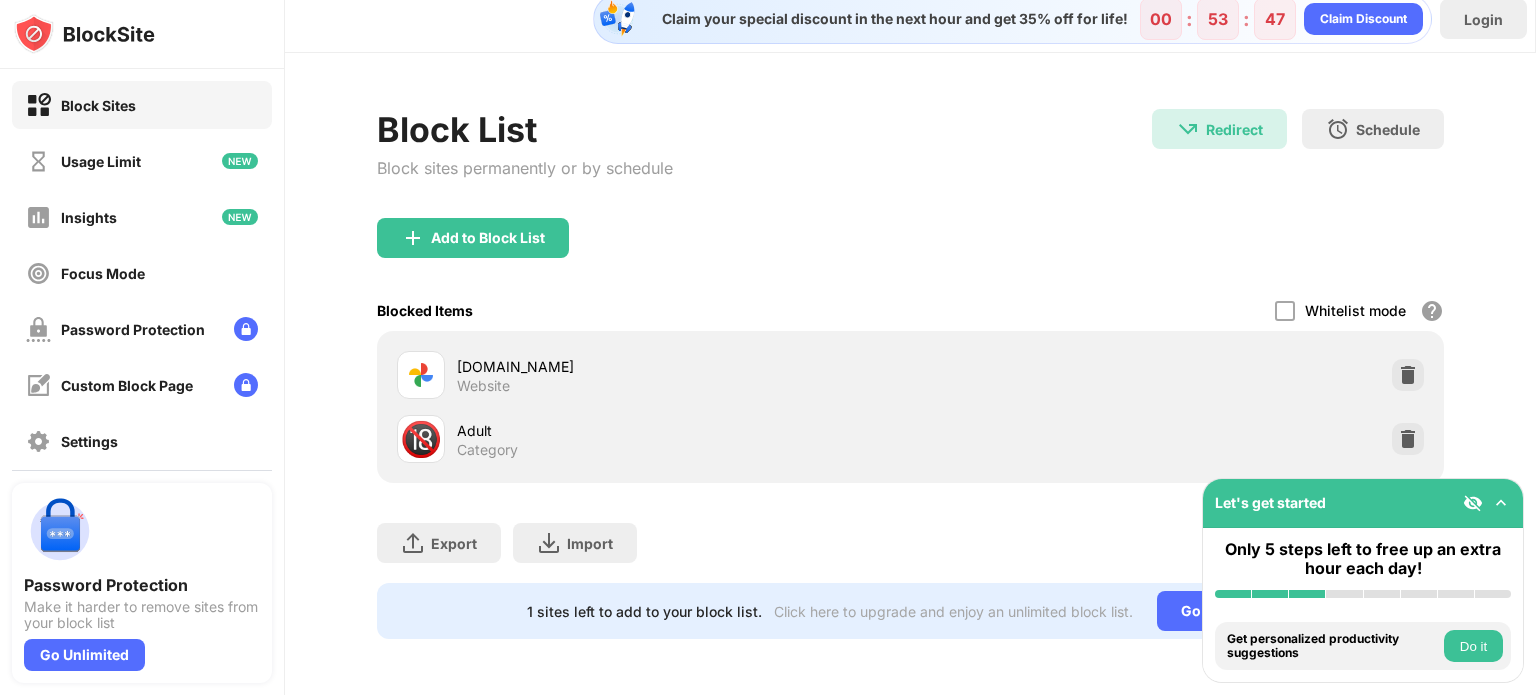 scroll, scrollTop: 29, scrollLeft: 0, axis: vertical 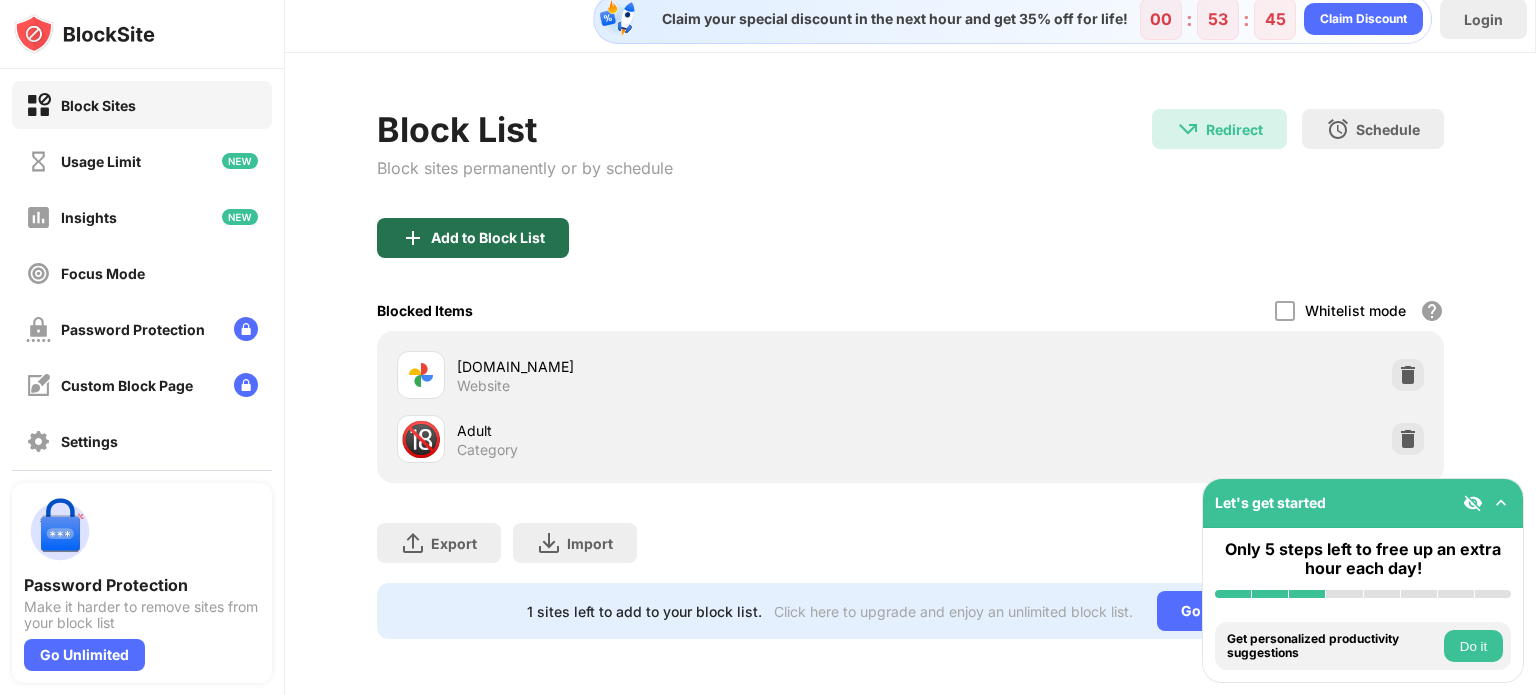 click on "Add to Block List" at bounding box center (488, 238) 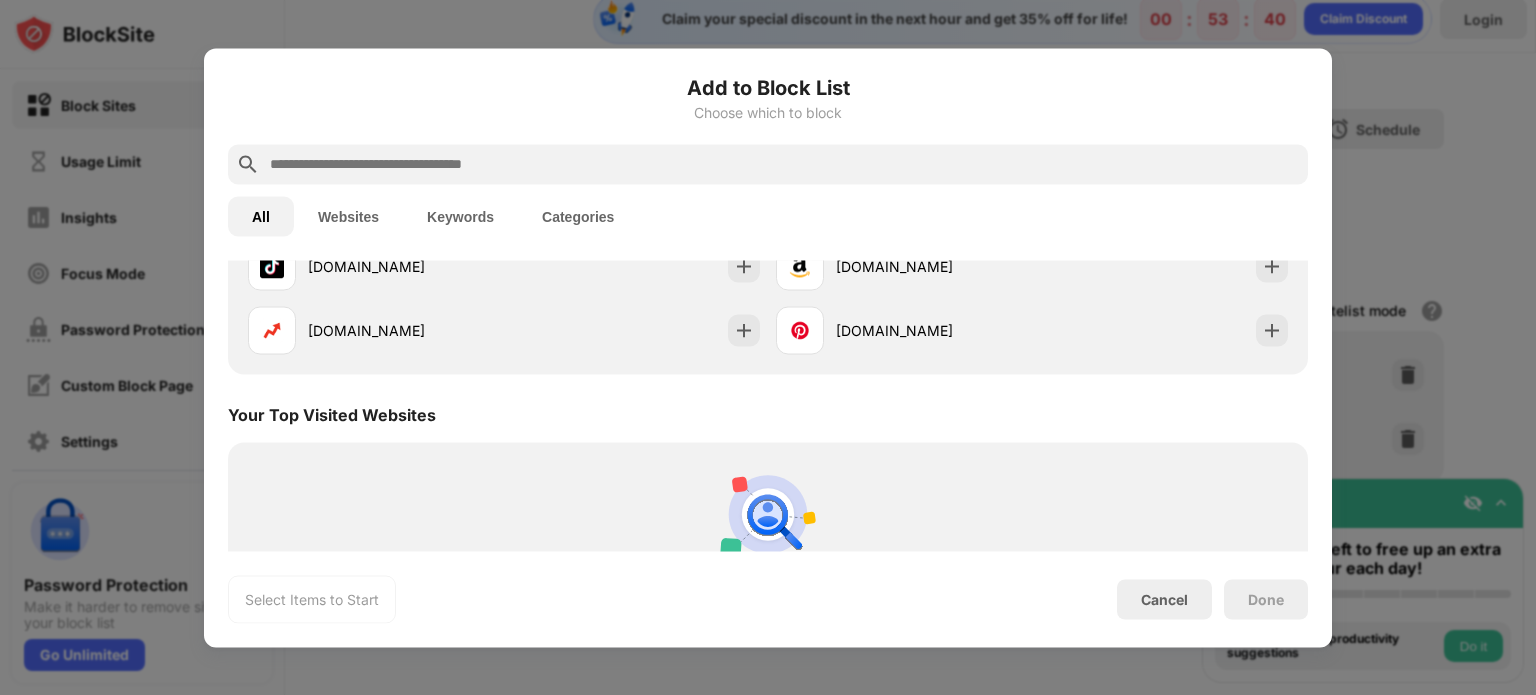 scroll, scrollTop: 786, scrollLeft: 0, axis: vertical 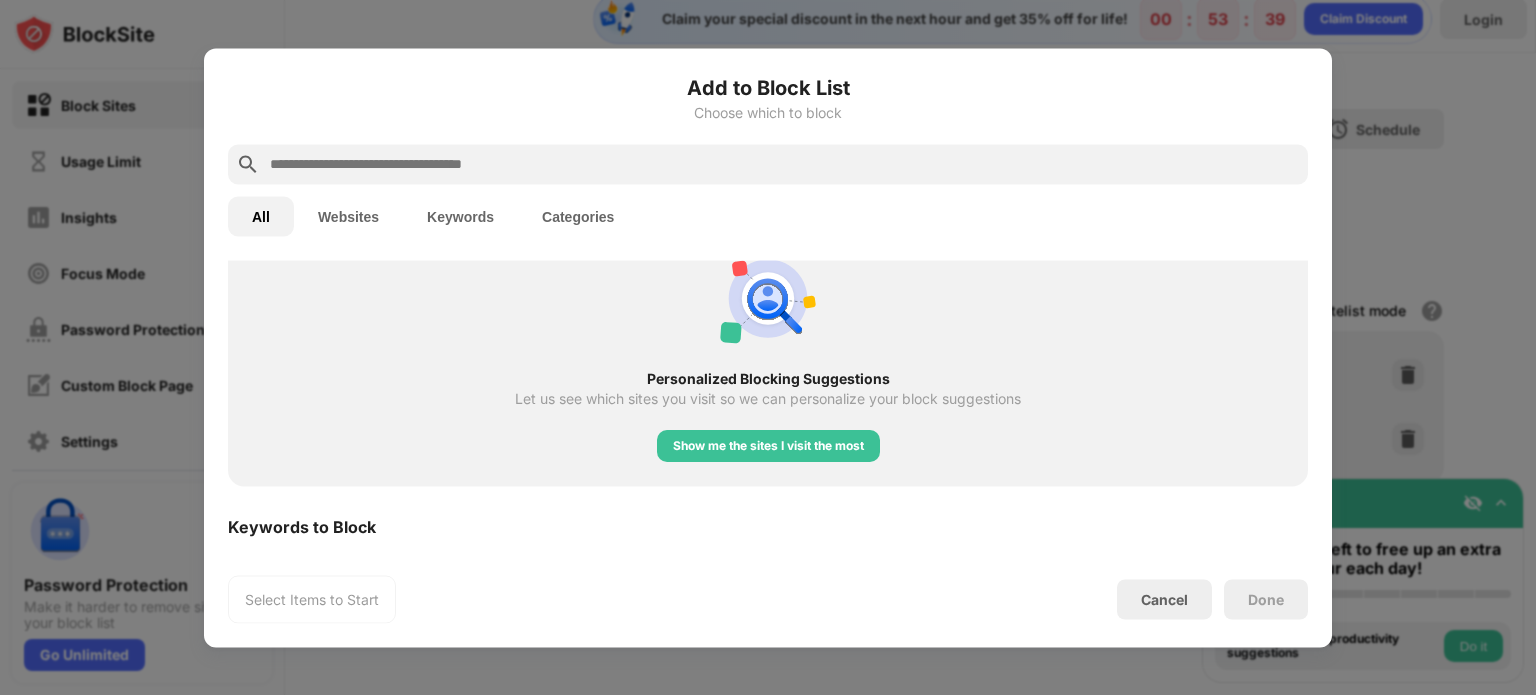 click at bounding box center [768, 164] 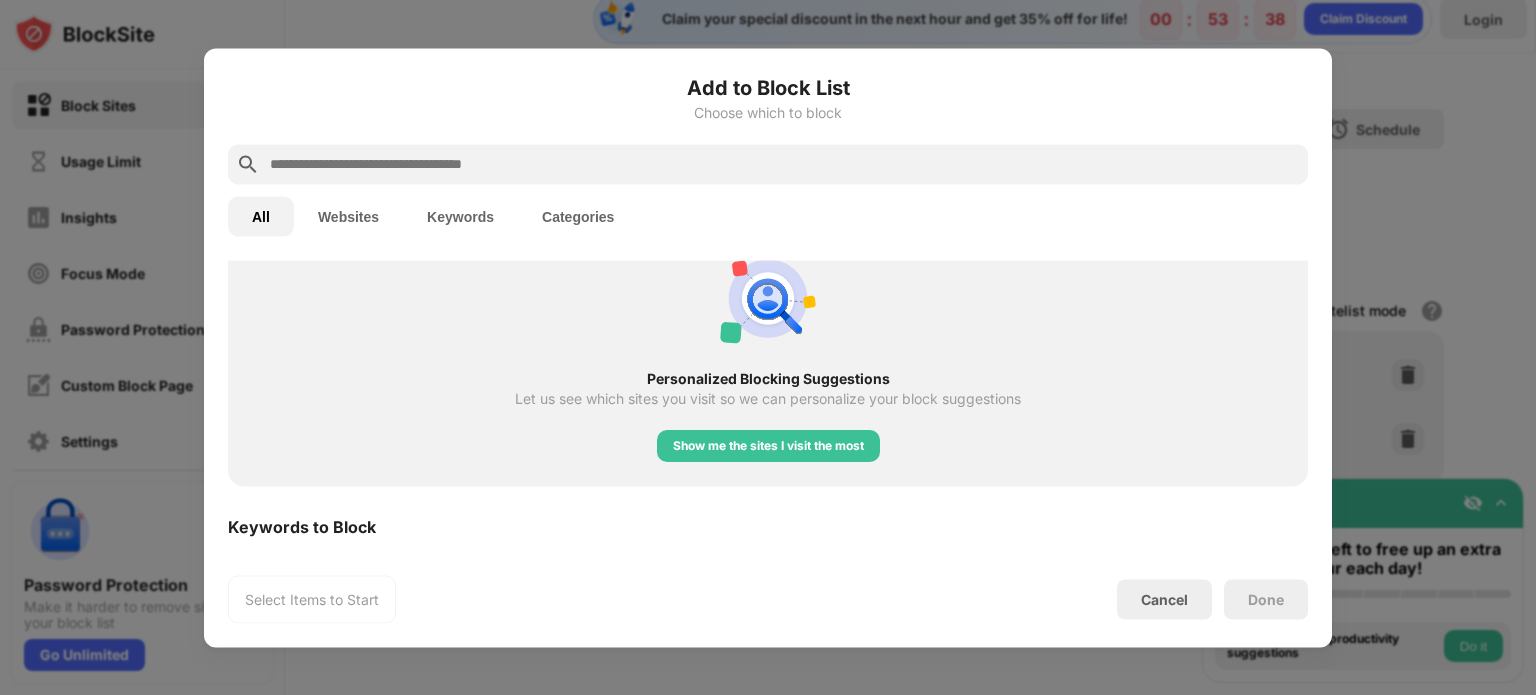 click at bounding box center (784, 164) 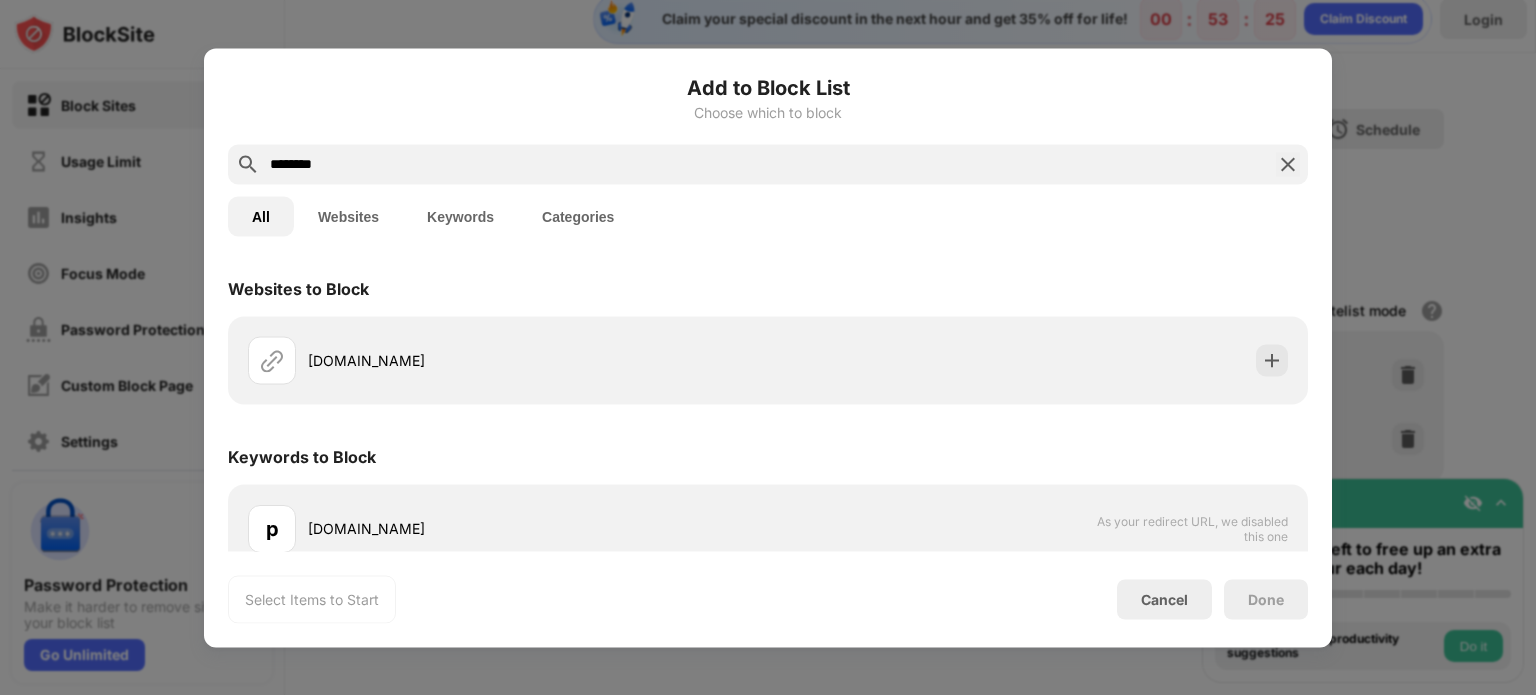 scroll, scrollTop: 20, scrollLeft: 0, axis: vertical 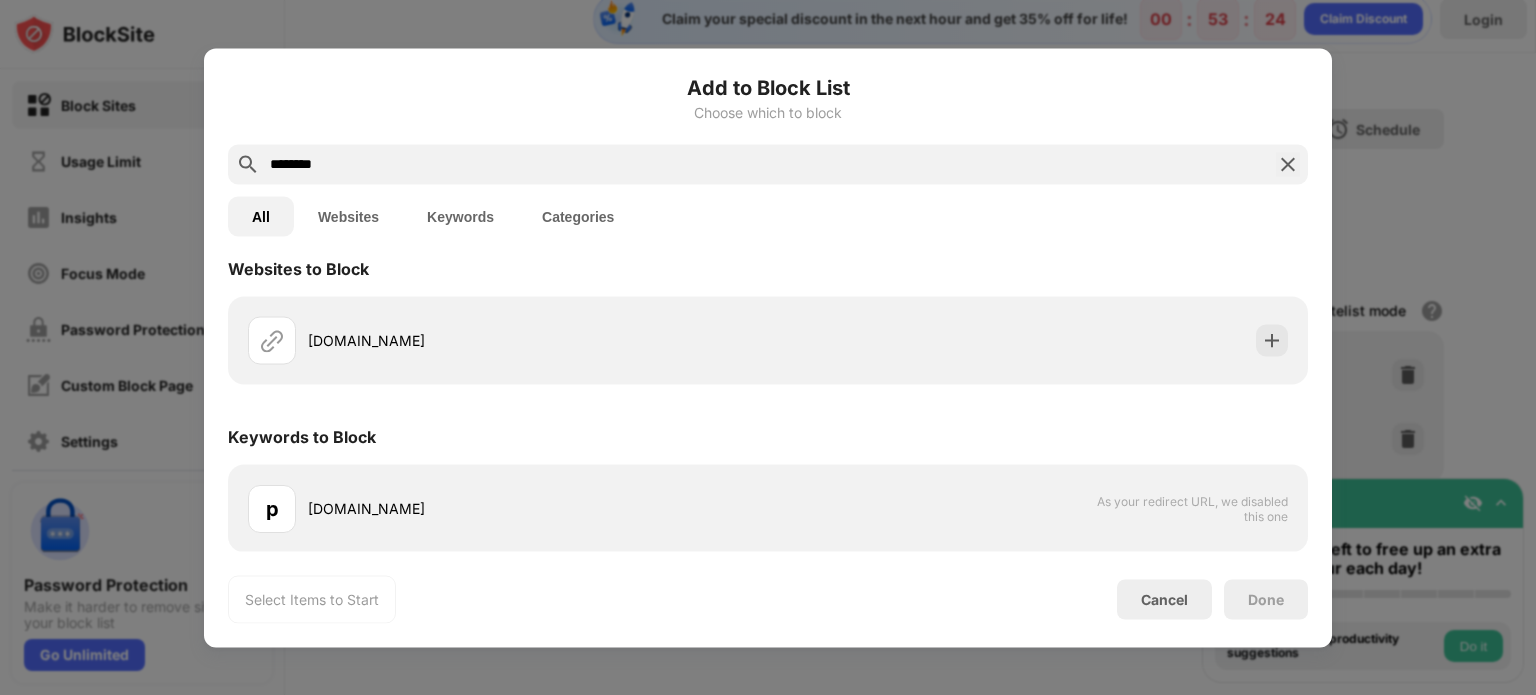 click on "********" at bounding box center (768, 164) 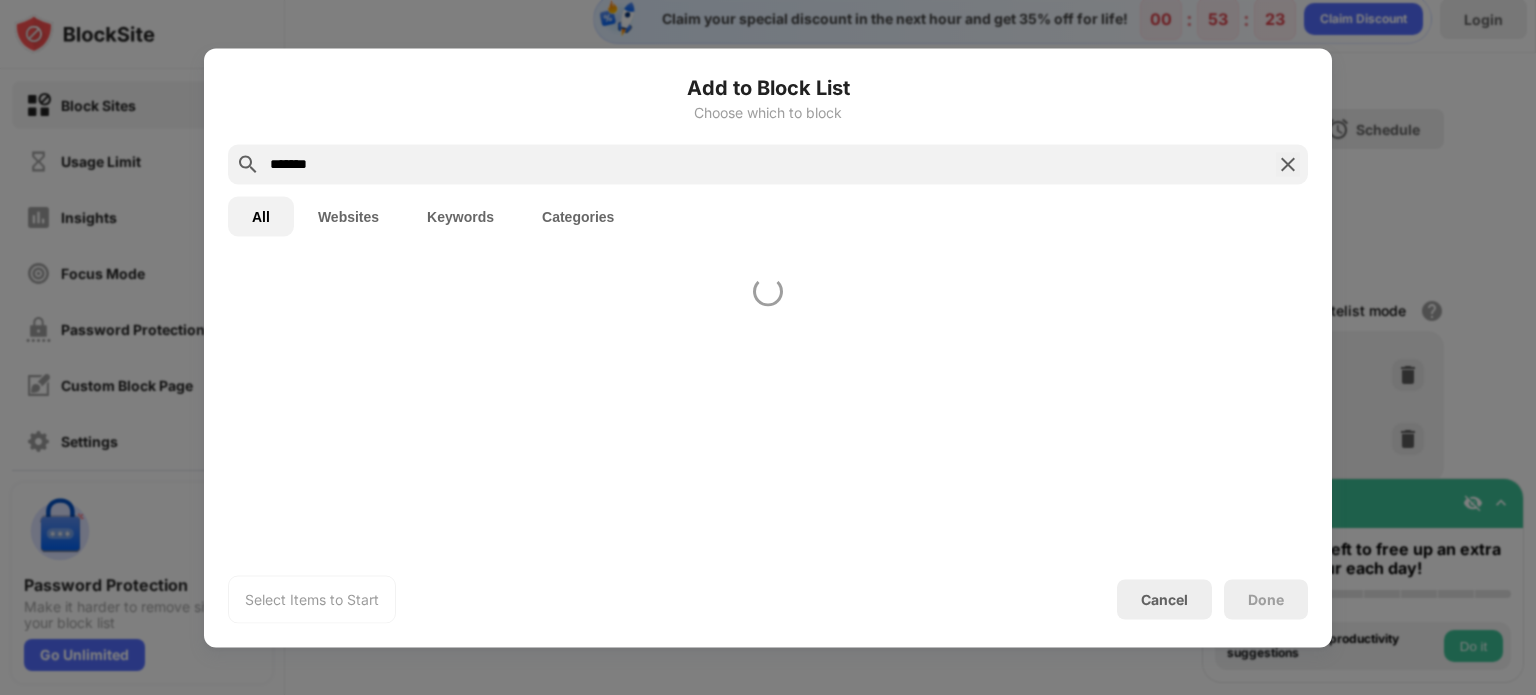 scroll, scrollTop: 0, scrollLeft: 0, axis: both 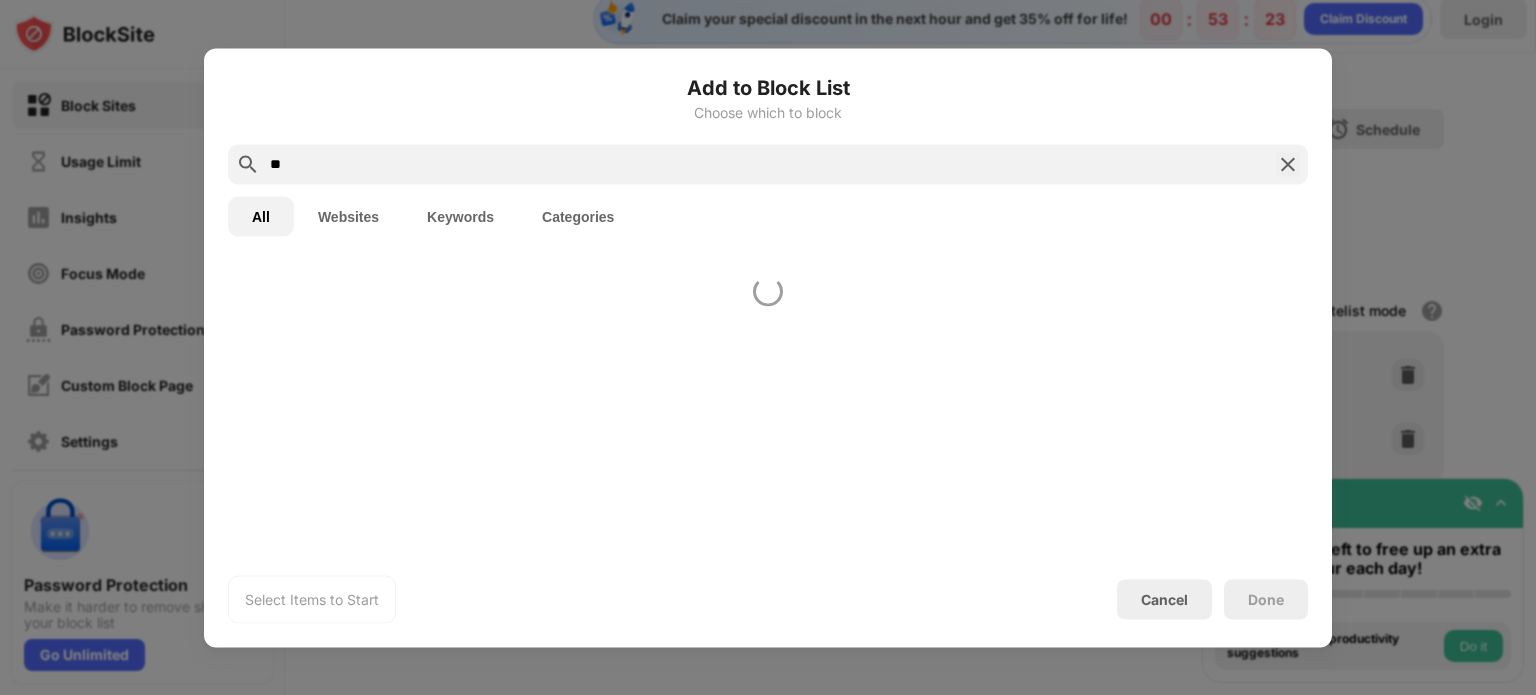 type on "*" 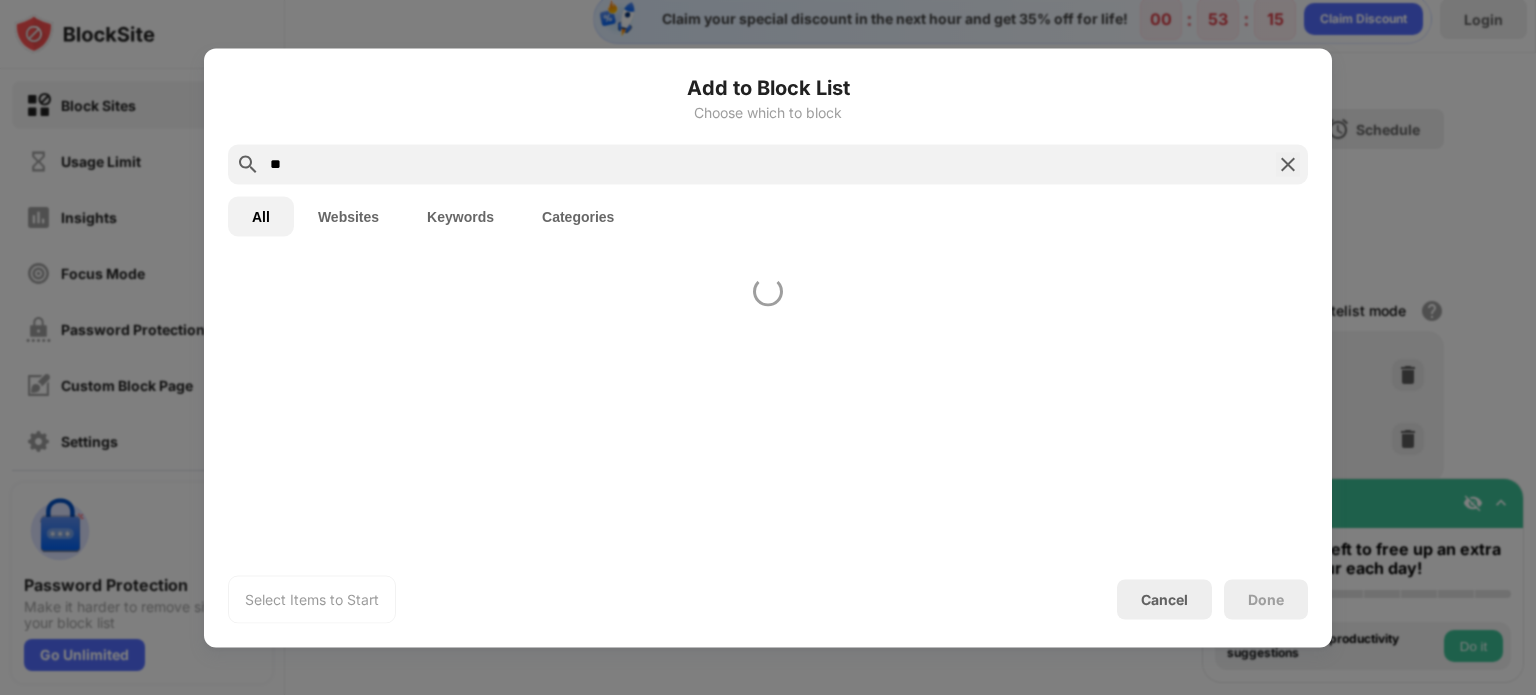 type on "*" 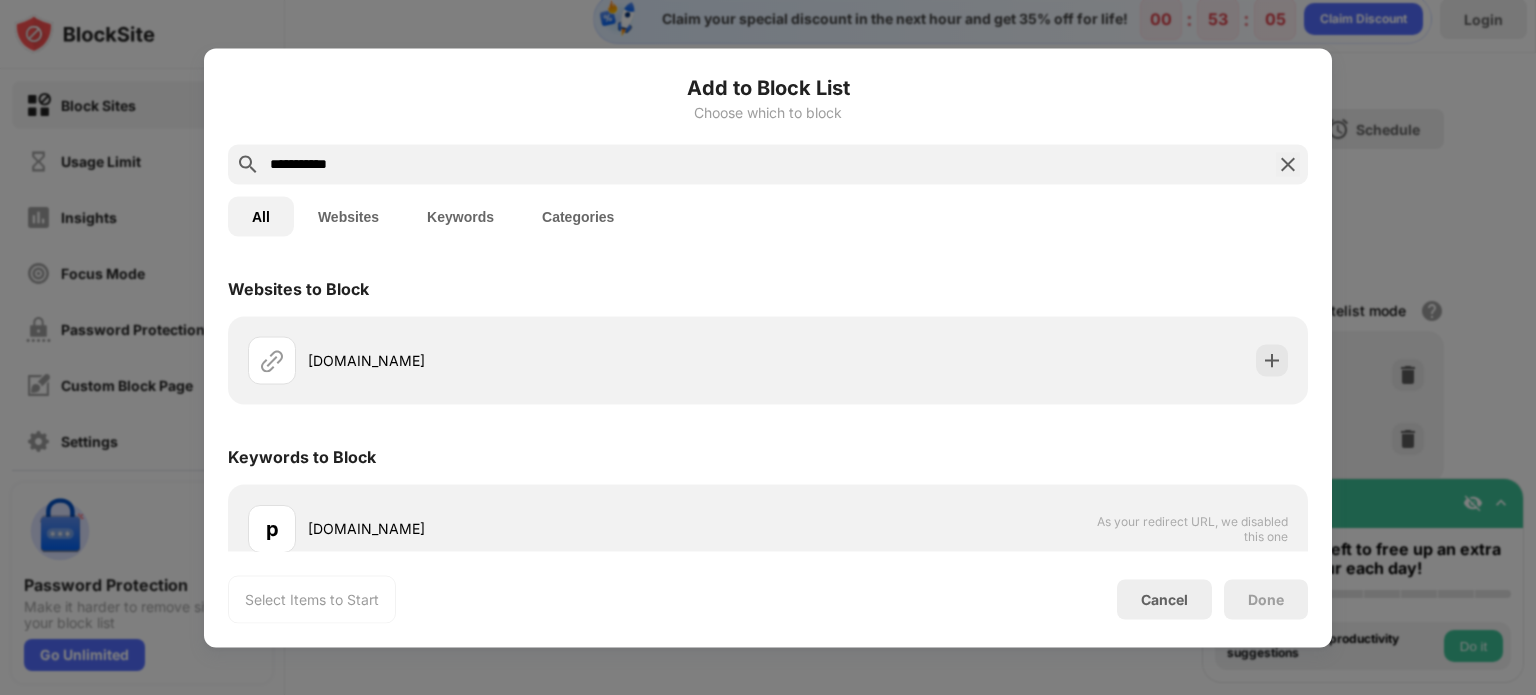 scroll, scrollTop: 20, scrollLeft: 0, axis: vertical 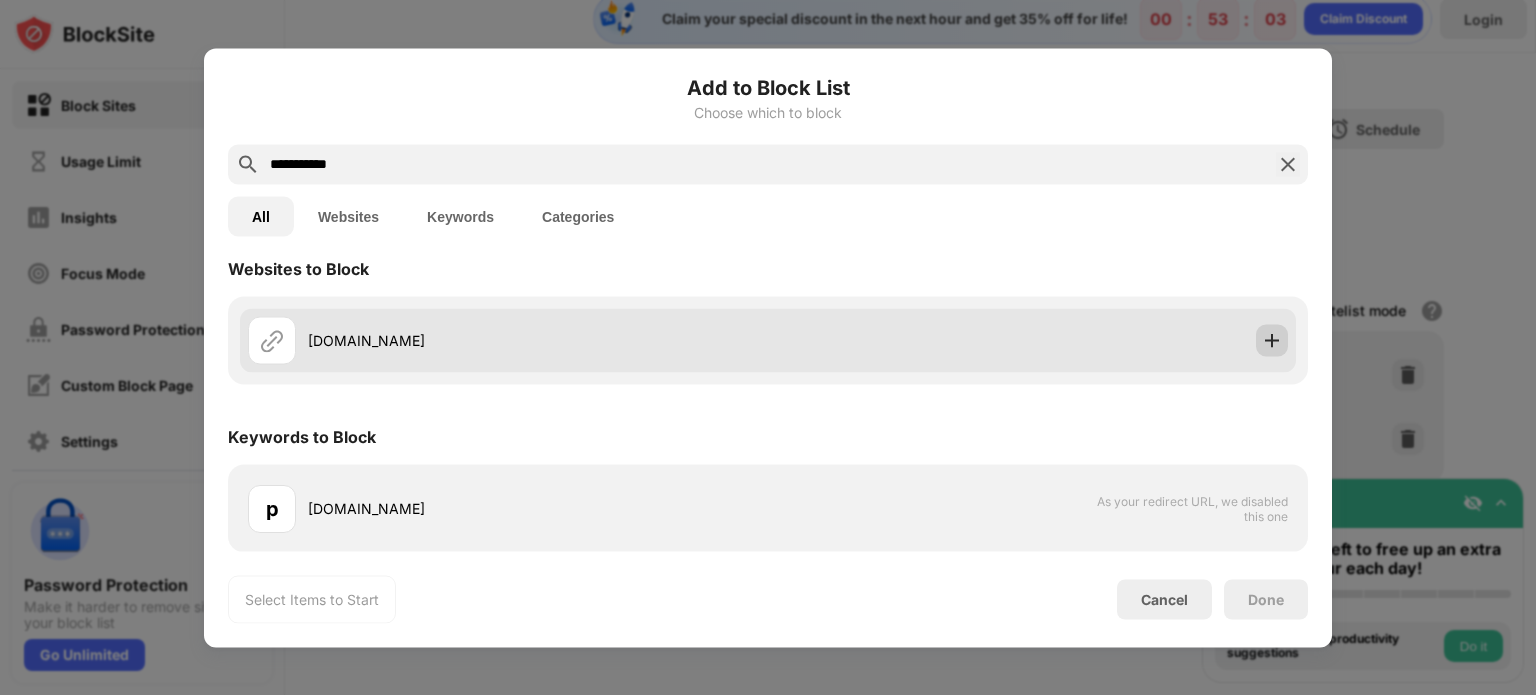 type on "**********" 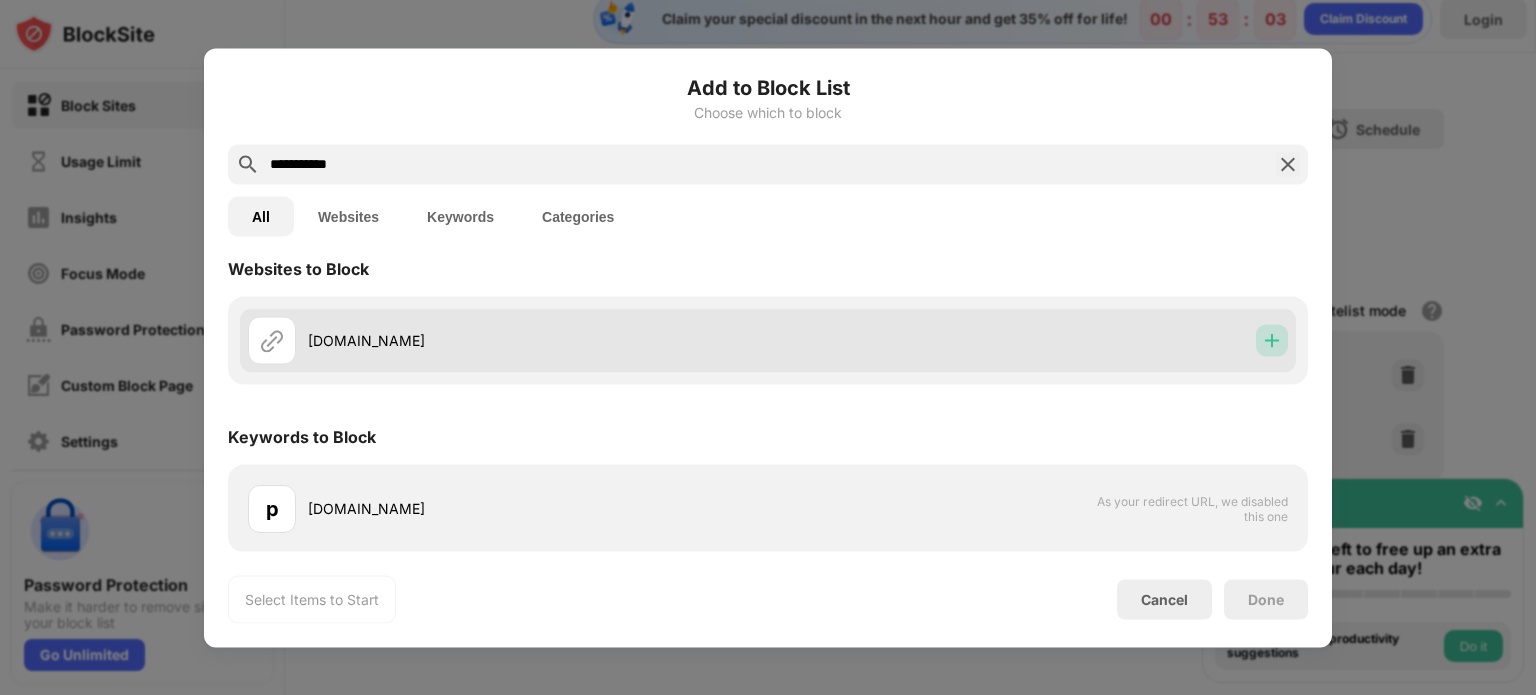 click at bounding box center (1272, 340) 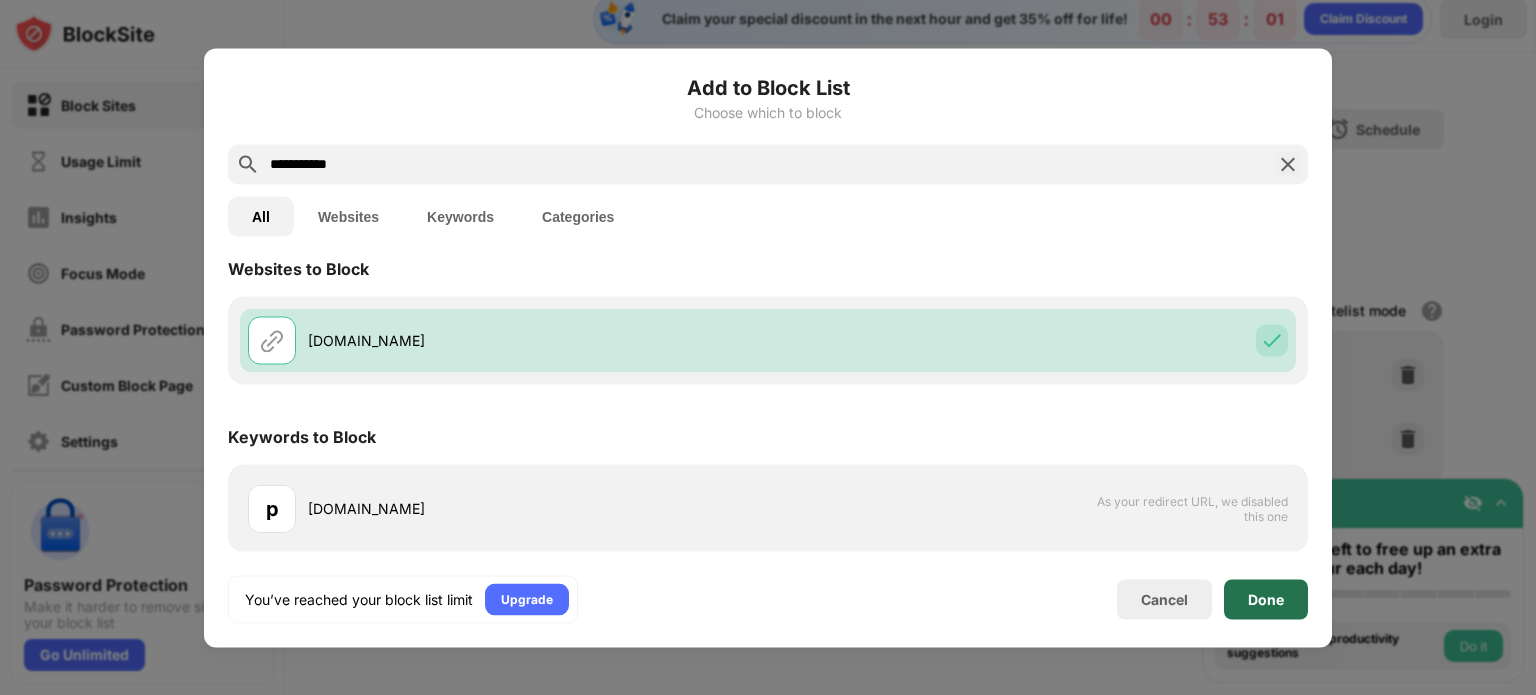 click on "Done" at bounding box center [1266, 599] 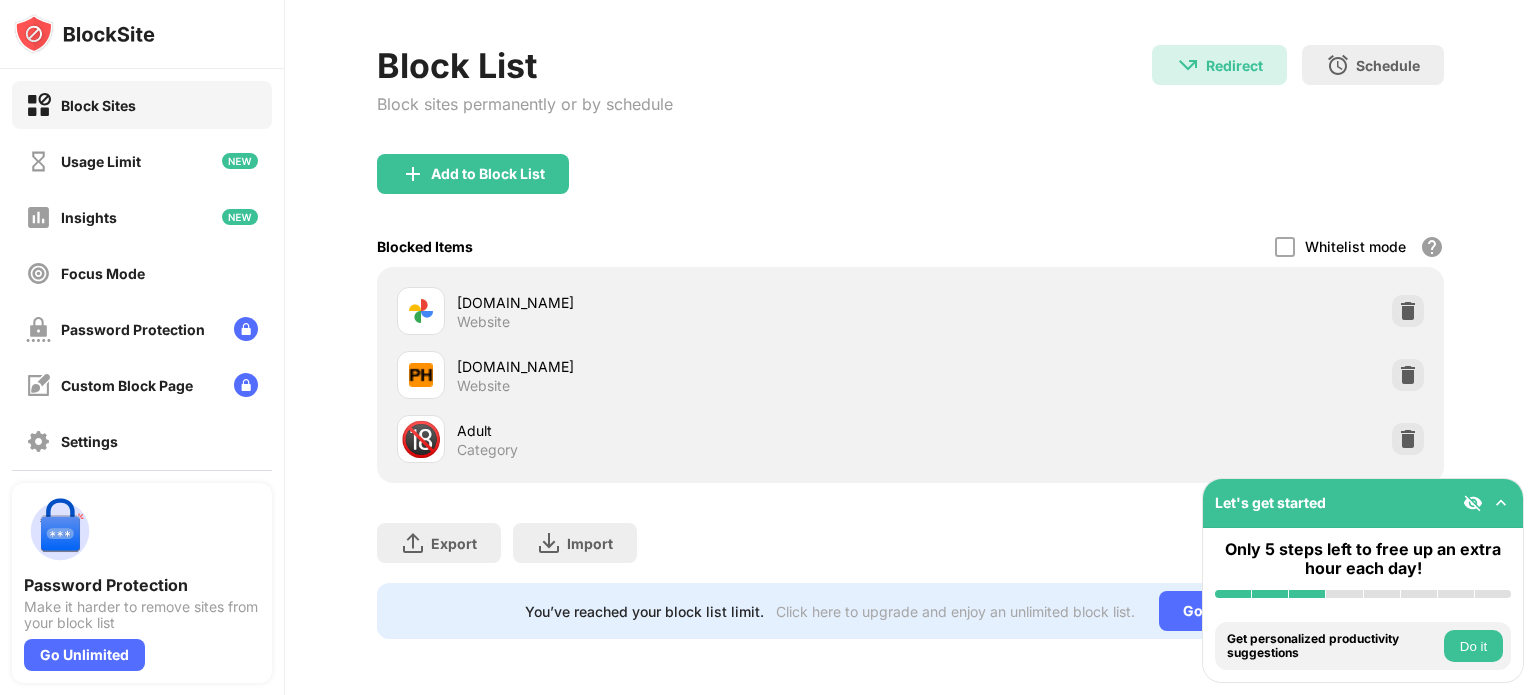 scroll, scrollTop: 0, scrollLeft: 0, axis: both 